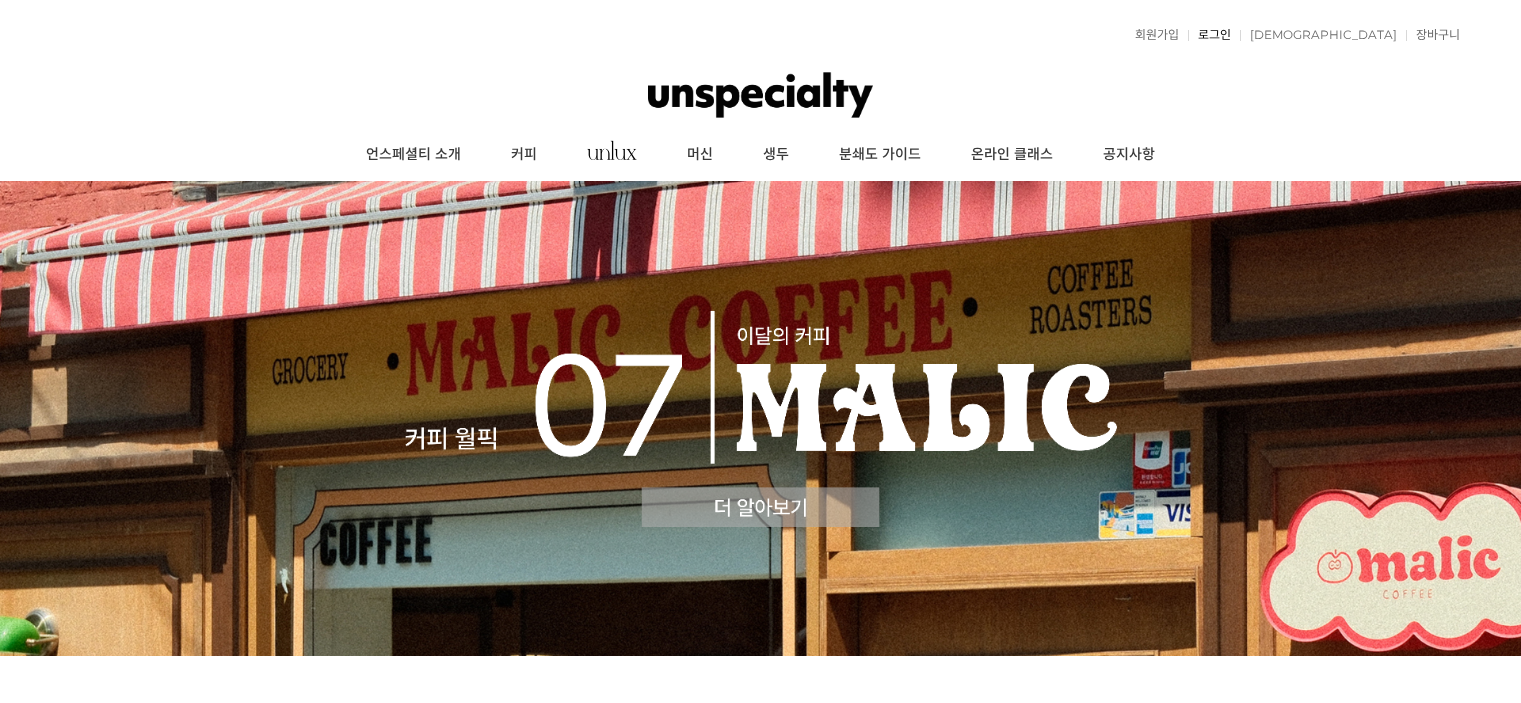 scroll, scrollTop: 0, scrollLeft: 0, axis: both 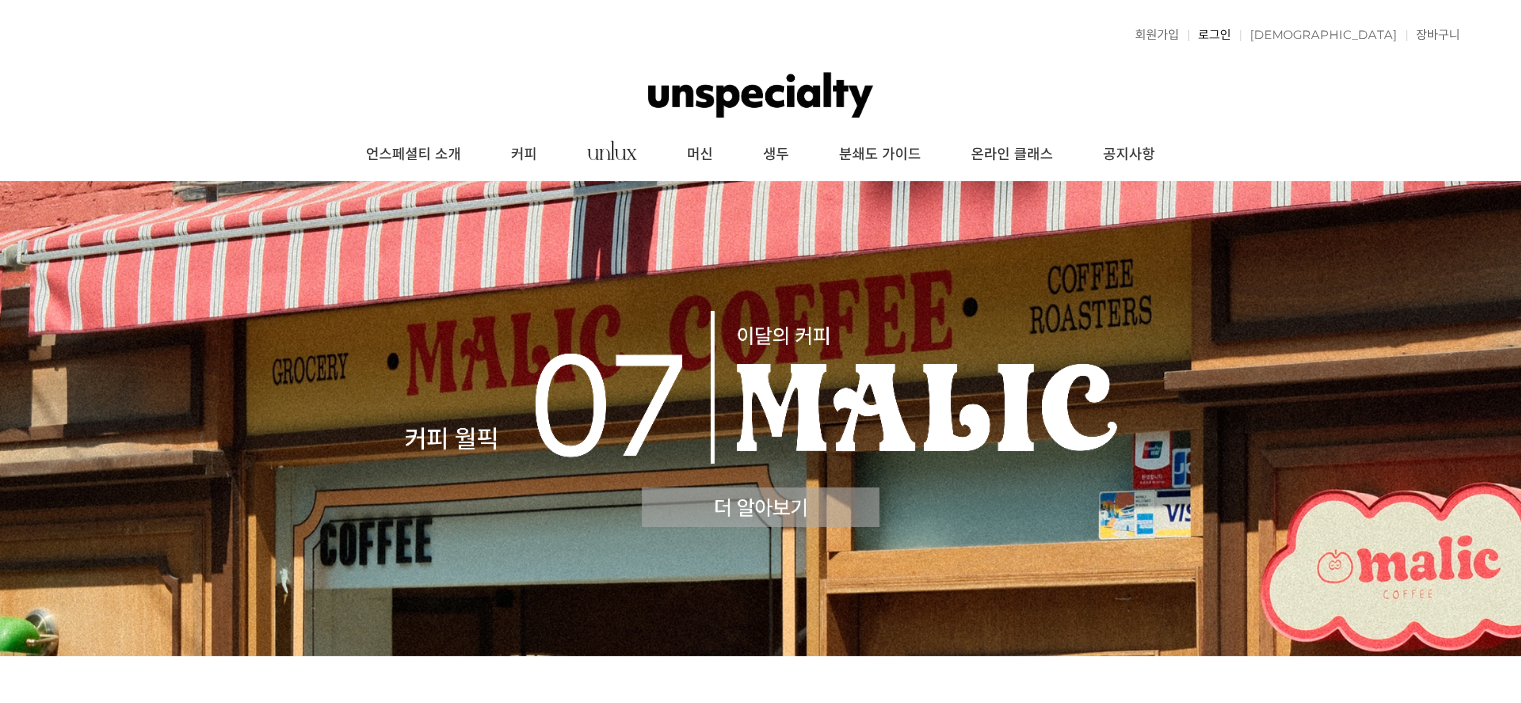 click on "로그인" at bounding box center (1209, 35) 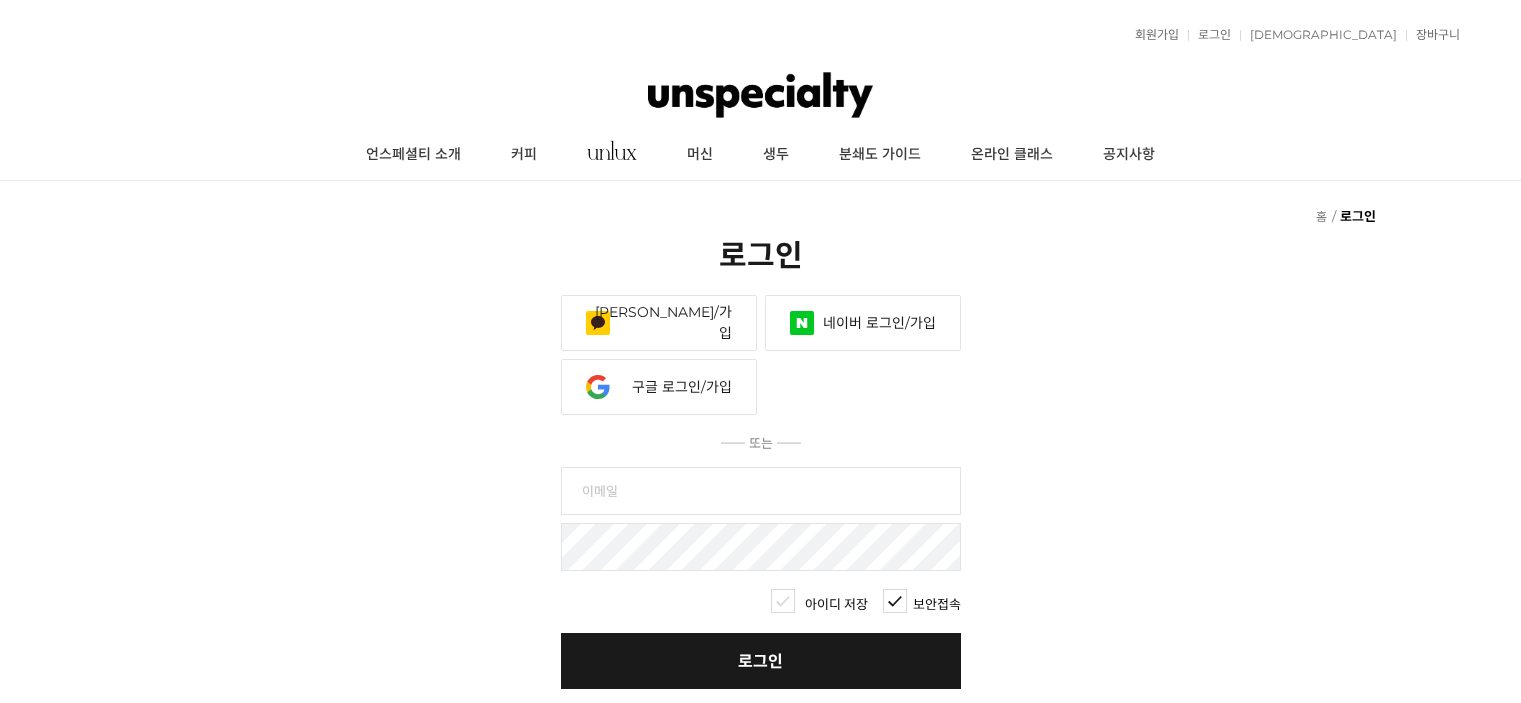 scroll, scrollTop: 0, scrollLeft: 0, axis: both 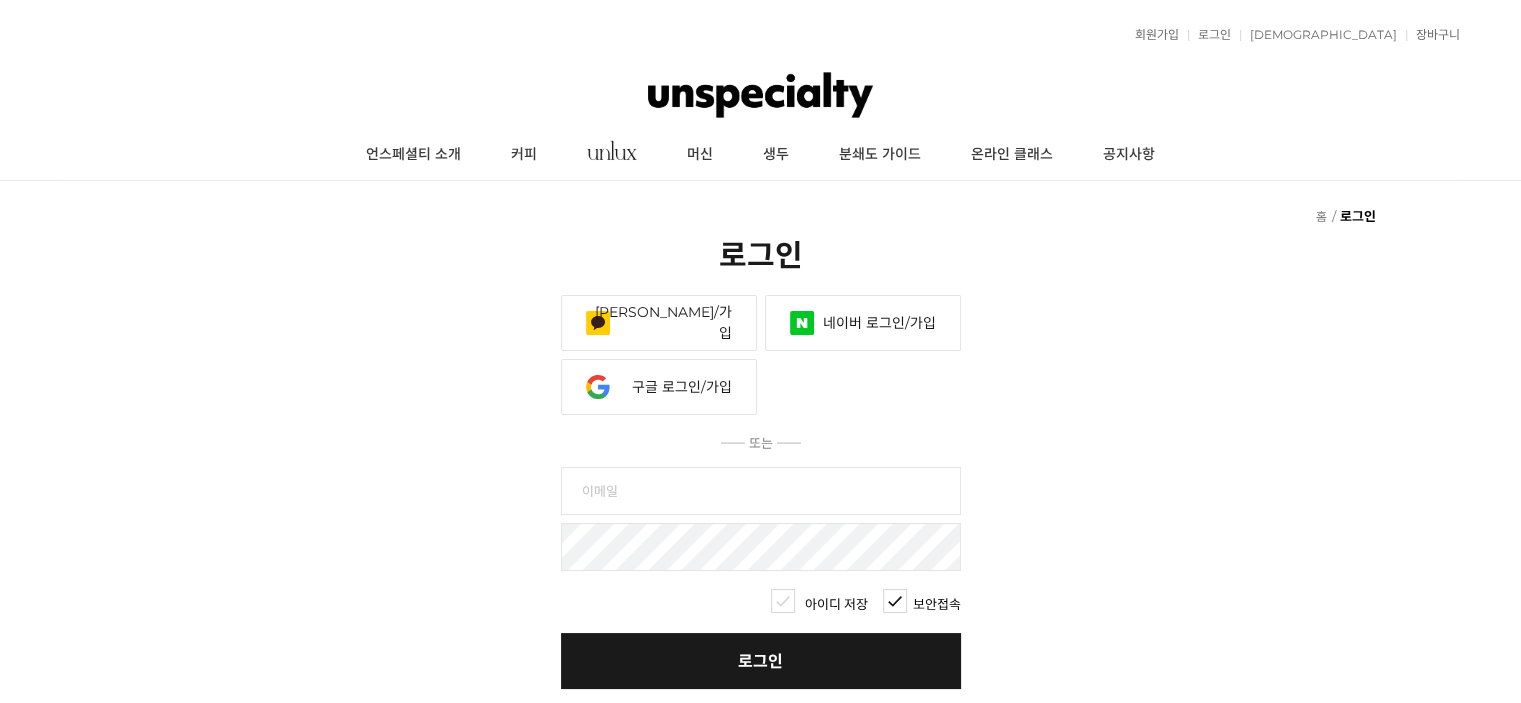 click on "네이버 로그인/가입" at bounding box center [863, 323] 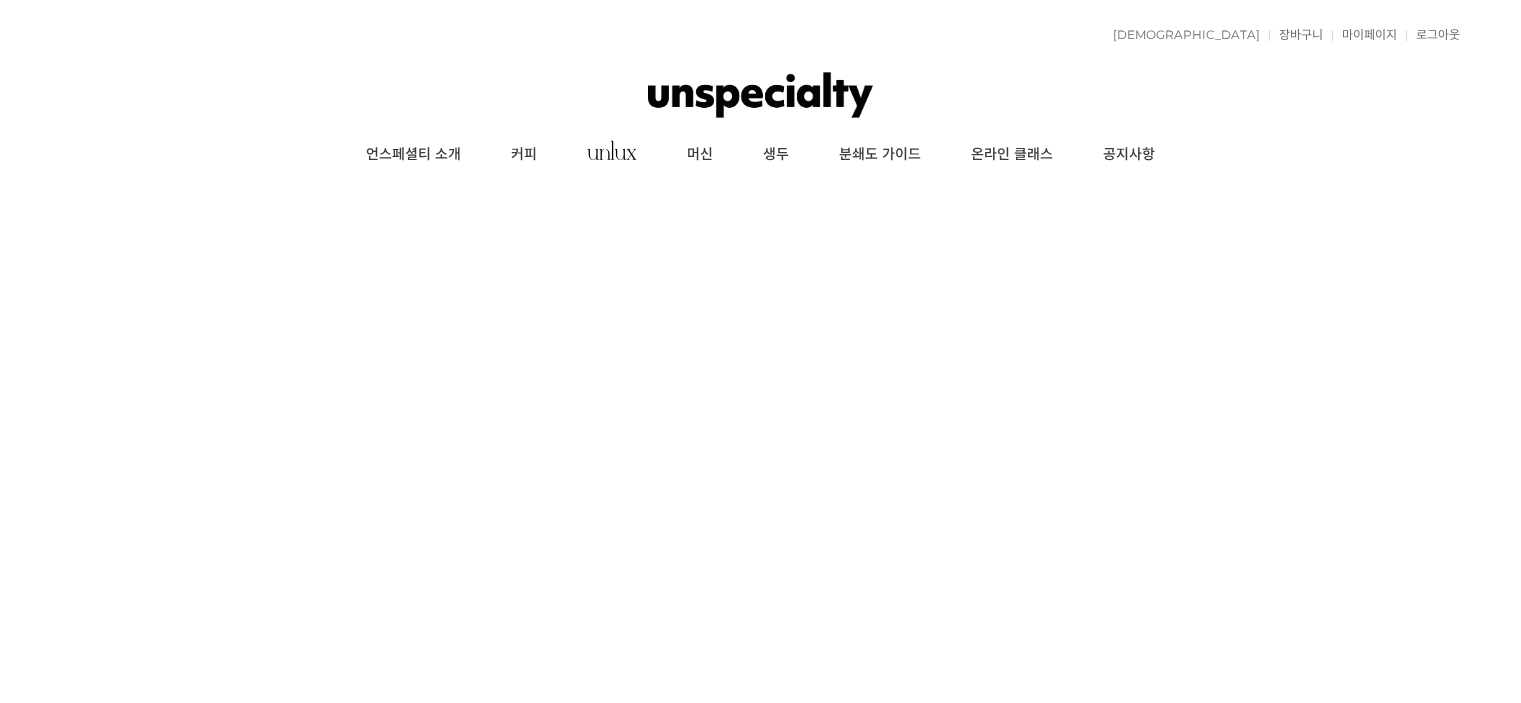 scroll, scrollTop: 0, scrollLeft: 0, axis: both 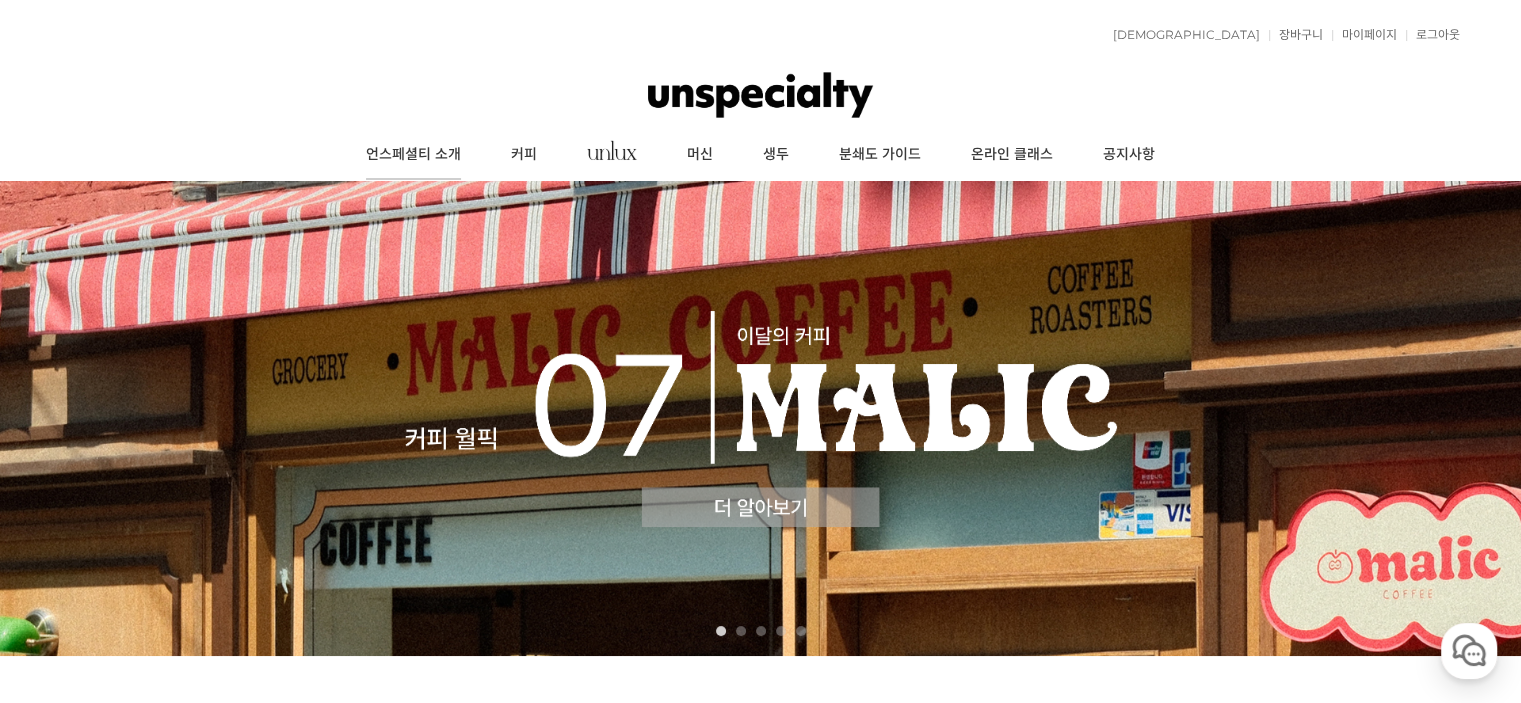 click on "언스페셜티 소개" at bounding box center (413, 155) 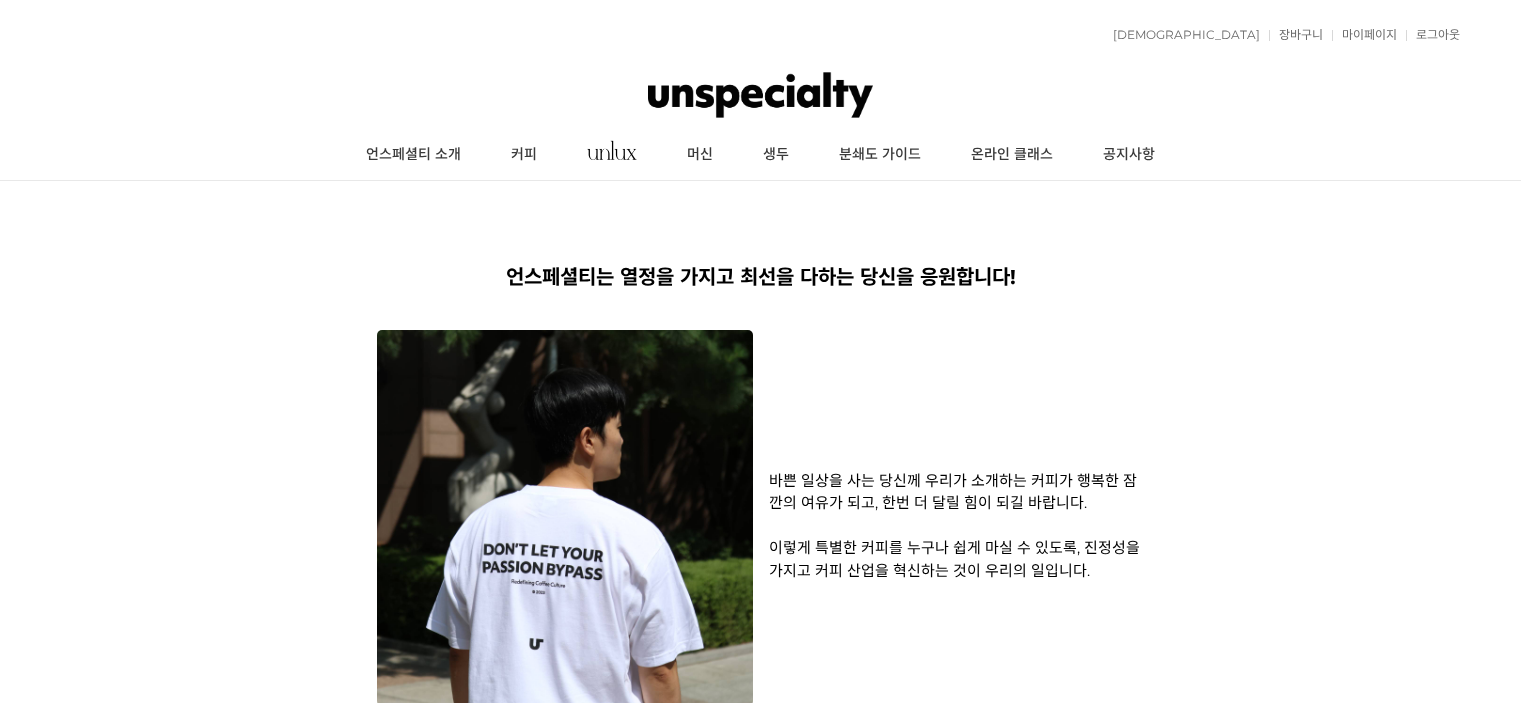 scroll, scrollTop: 0, scrollLeft: 0, axis: both 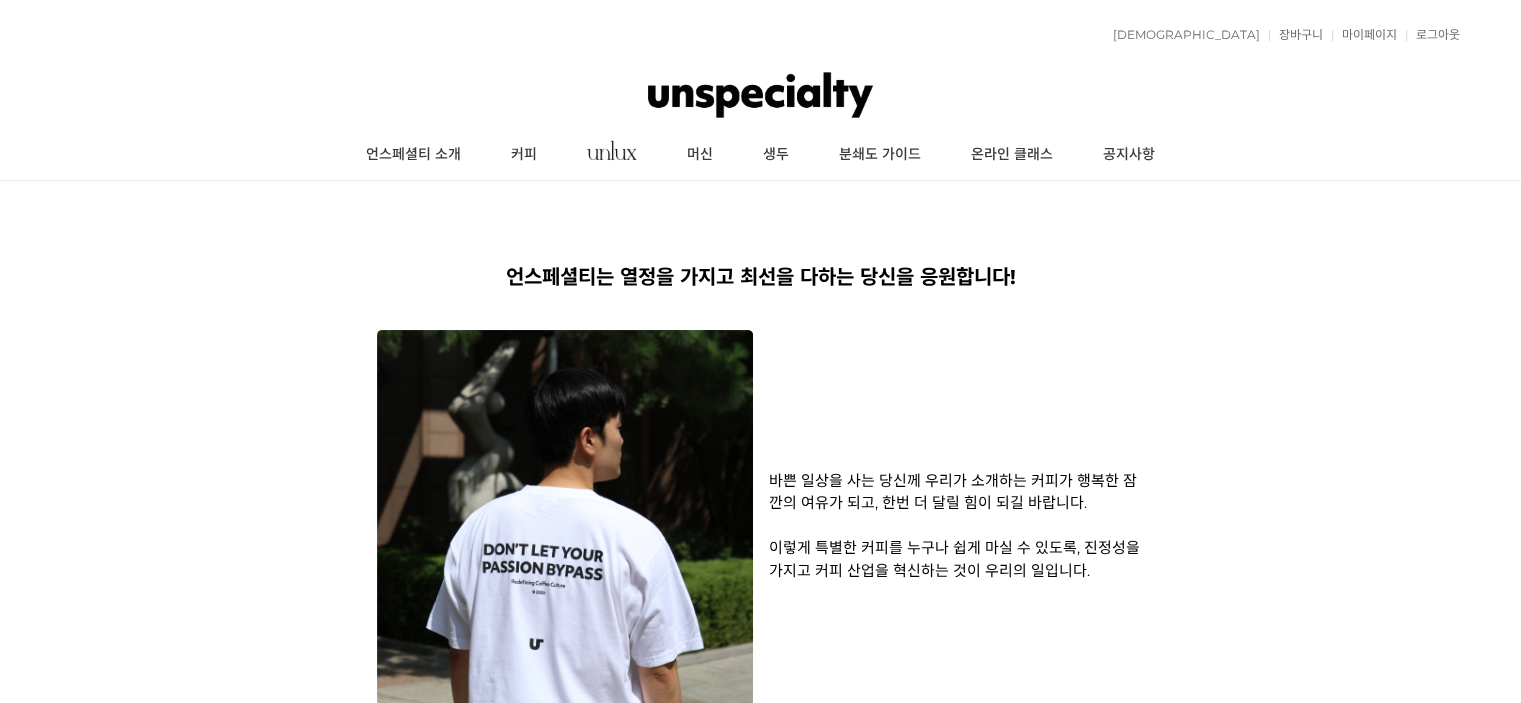 click on "커피" at bounding box center (524, 155) 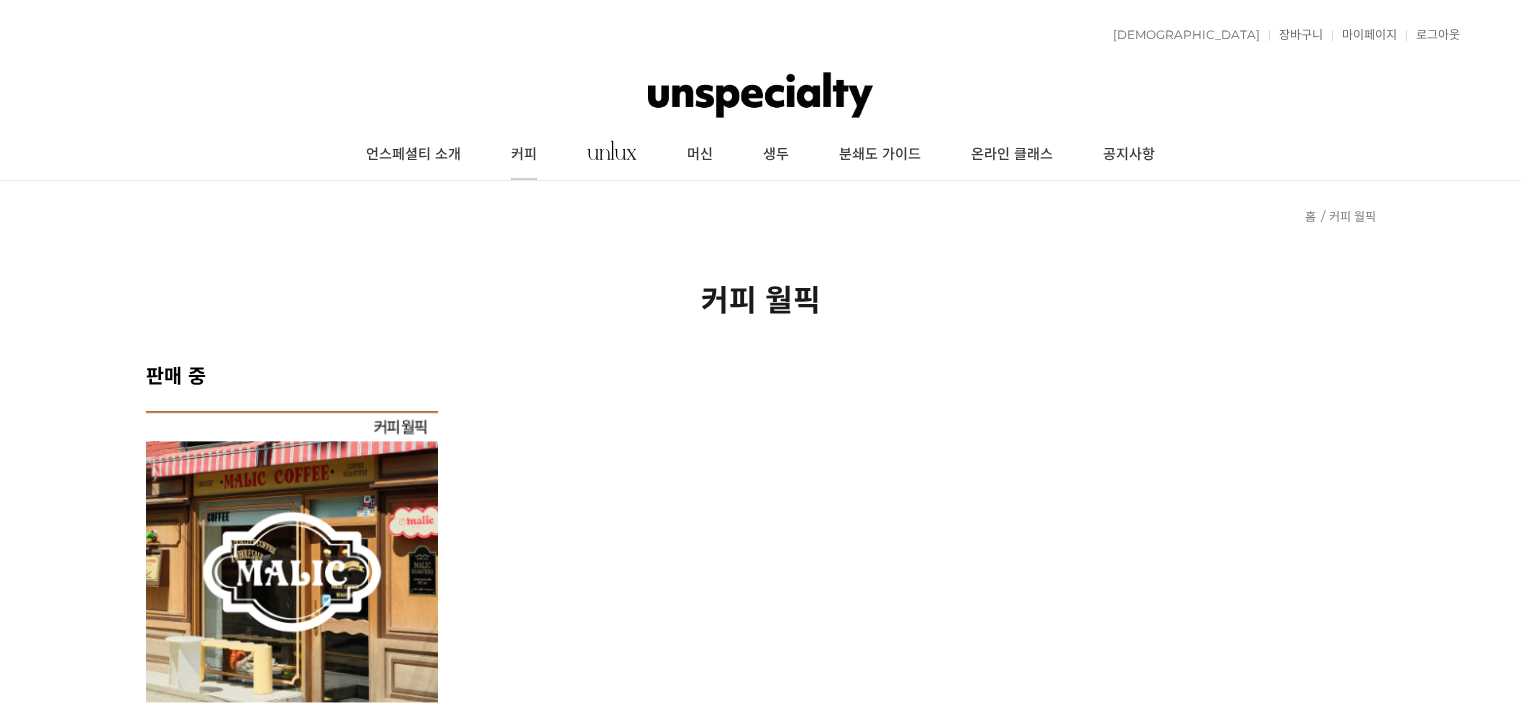 scroll, scrollTop: 0, scrollLeft: 0, axis: both 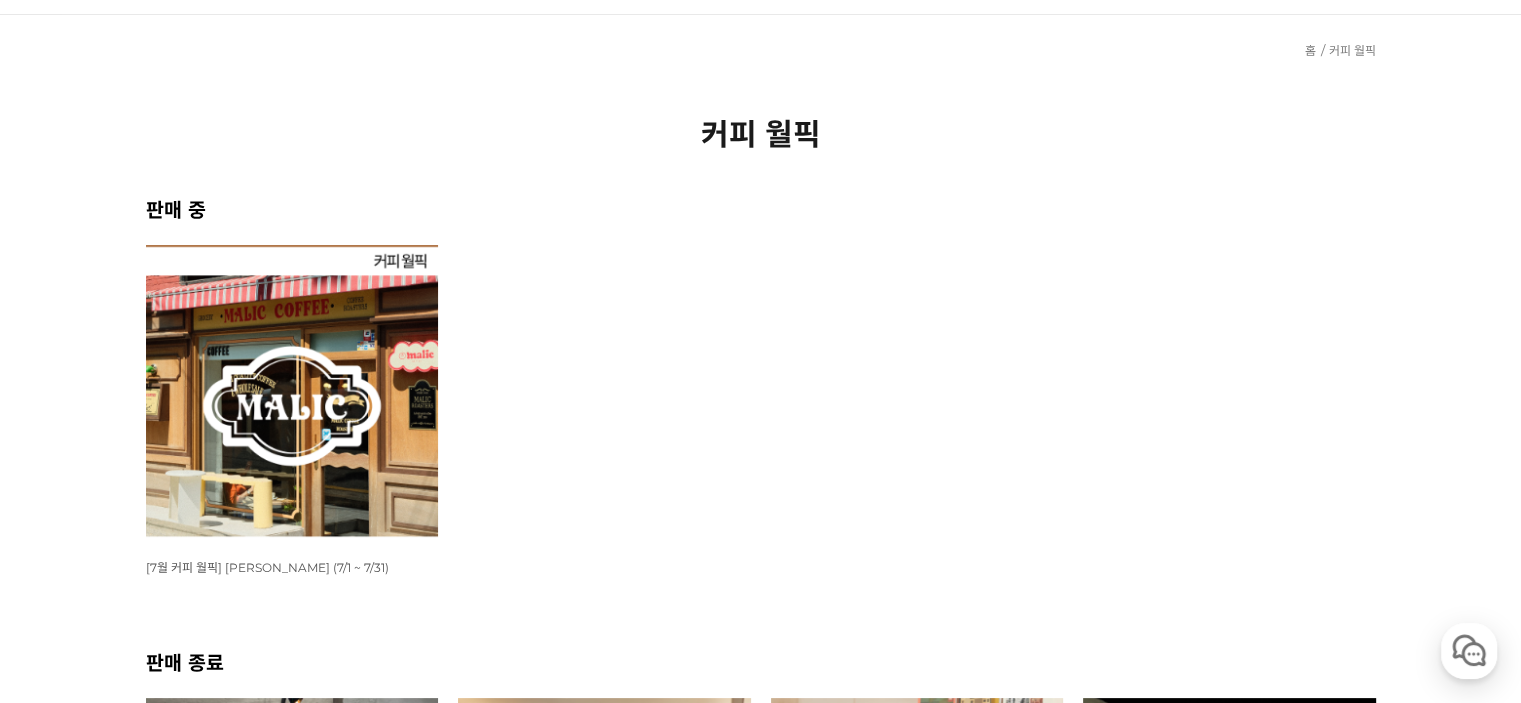 click at bounding box center [292, 391] 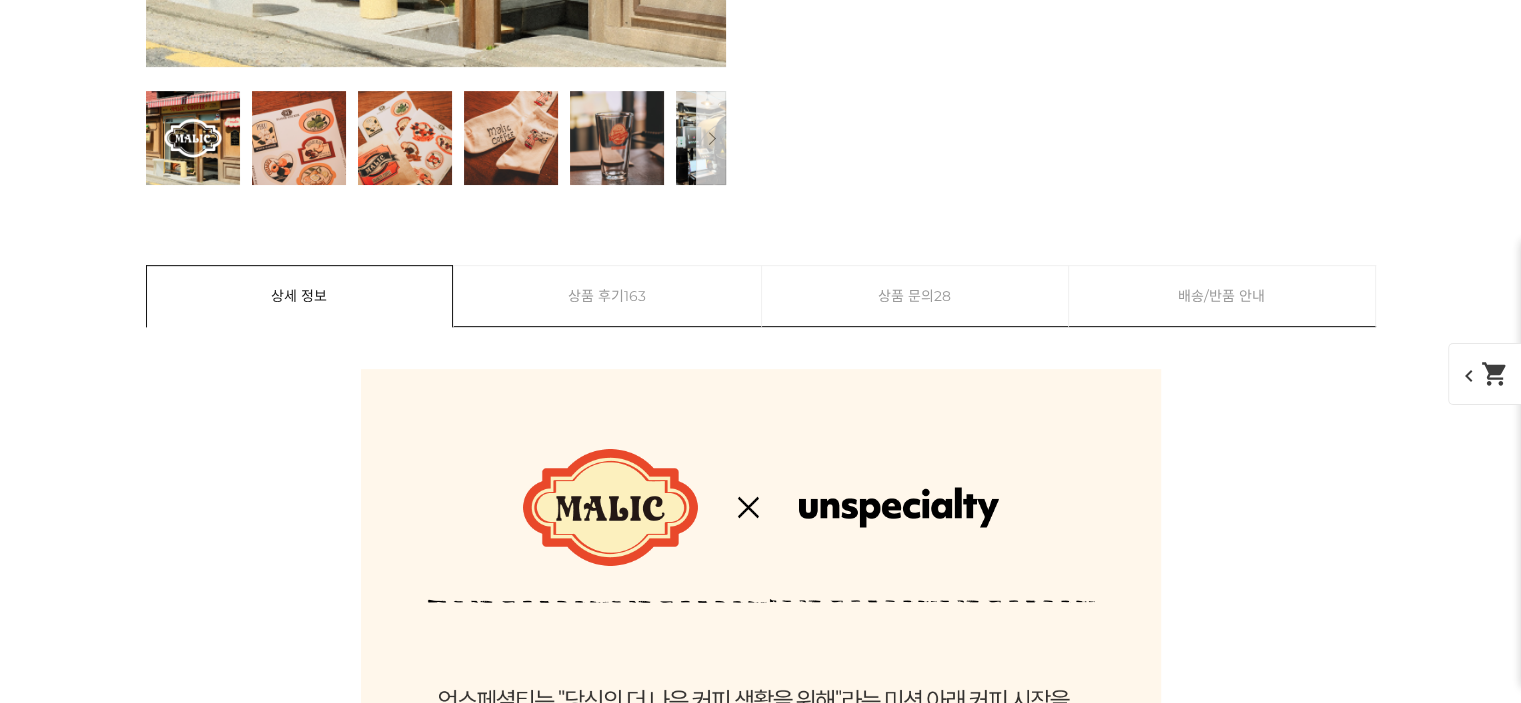 scroll, scrollTop: 5220, scrollLeft: 0, axis: vertical 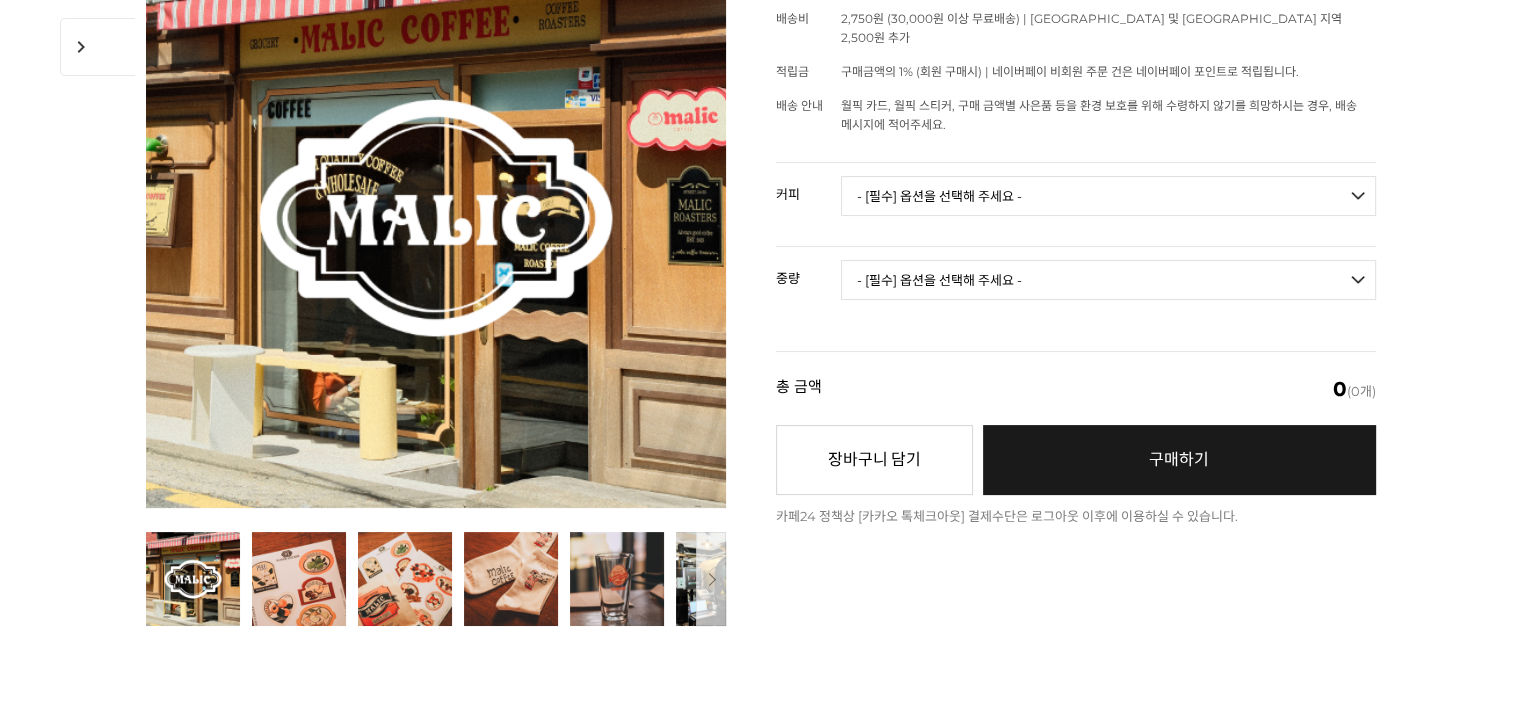 click on "- [필수] 옵션을 선택해 주세요 - ------------------- 언스페셜티 분쇄도 가이드 종이(주문 1개당 최대 1개 제공) 그레이프 쥬스 (언스페셜티 블렌드) 애플 쥬스 (언스페셜티 블렌드) 허니 자몽 쥬스 (언스페셜티 블렌드) [기획상품] 2024 Best of Panama 3종 10g 레시피팩 프루티 블렌드 마일드 블렌드 모닝 블렌드 #1 탄자니아 아카시아 힐스 게이샤 AA 풀리 워시드 [품절] #2 콜롬비아 포파얀 슈가케인 디카페인 #3 에티오피아 알로 타미루 미리가 74158 워시드 #4 에티오피아 첼베사 워시드 디카페인 #5 케냐 뚱구리 AB 풀리 워시드 [품절] #6 에티오피아 버그 우 셀렉션 에얼룸 내추럴 (Lot2) #7 에티오피아 알로 타미루 무라고 74158 클래식 워시드 #8 케냐 은가라투아 AB 워시드 (Lot 159) [품절] [7.4 오픈] #9 온두라스 마리사벨 카바예로 파카마라 워시드 #24 페루 알토 미라도르 게이샤 워시드" at bounding box center (1108, 204) 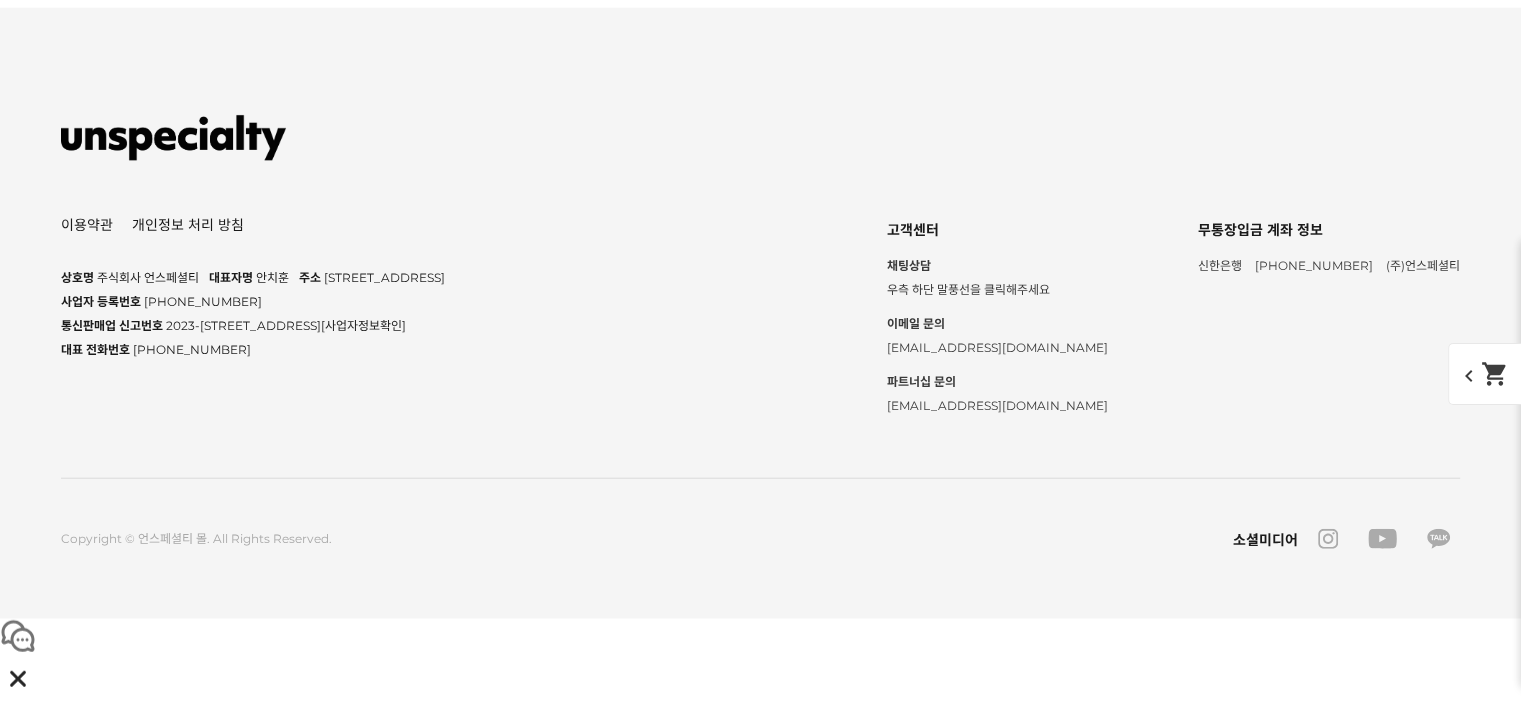 scroll, scrollTop: 43166, scrollLeft: 0, axis: vertical 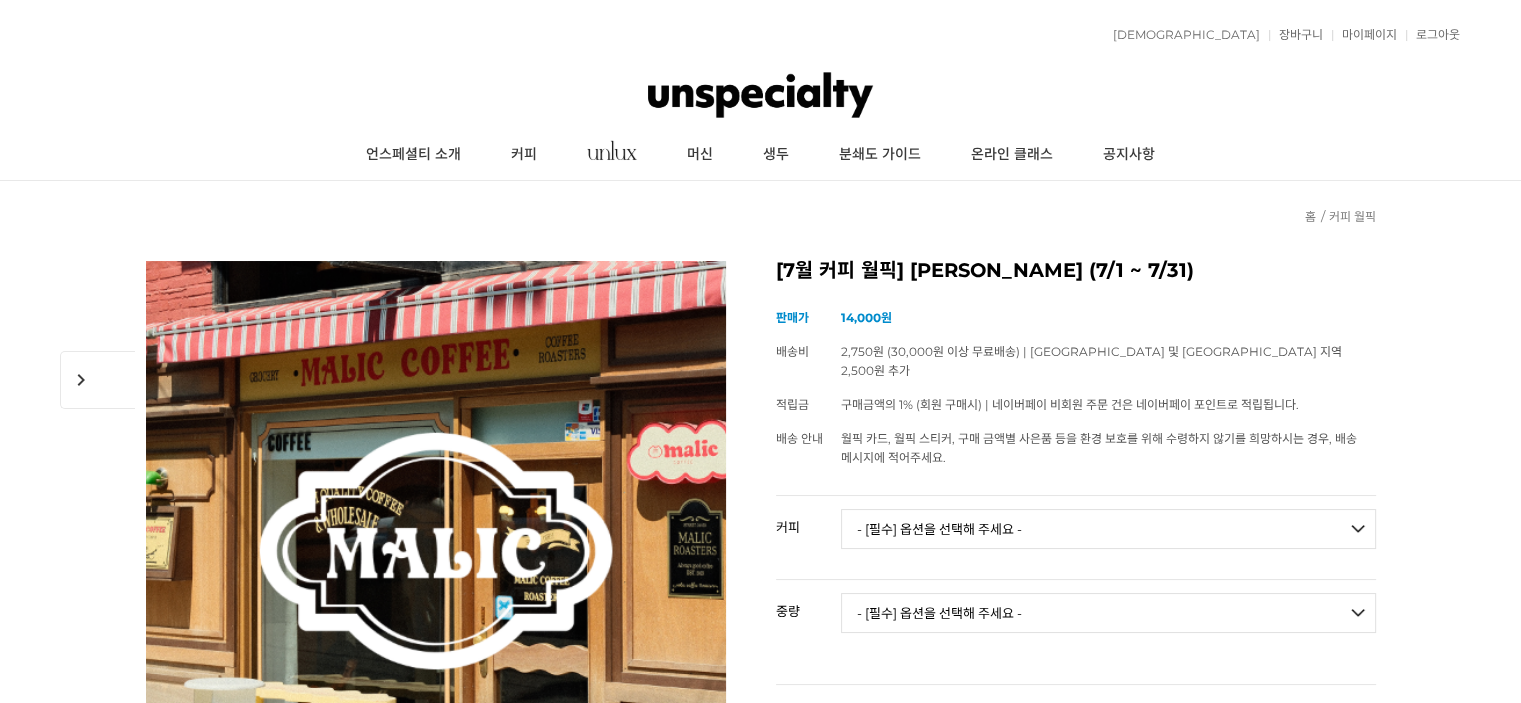 drag, startPoint x: 1527, startPoint y: 599, endPoint x: 1515, endPoint y: -2, distance: 601.1198 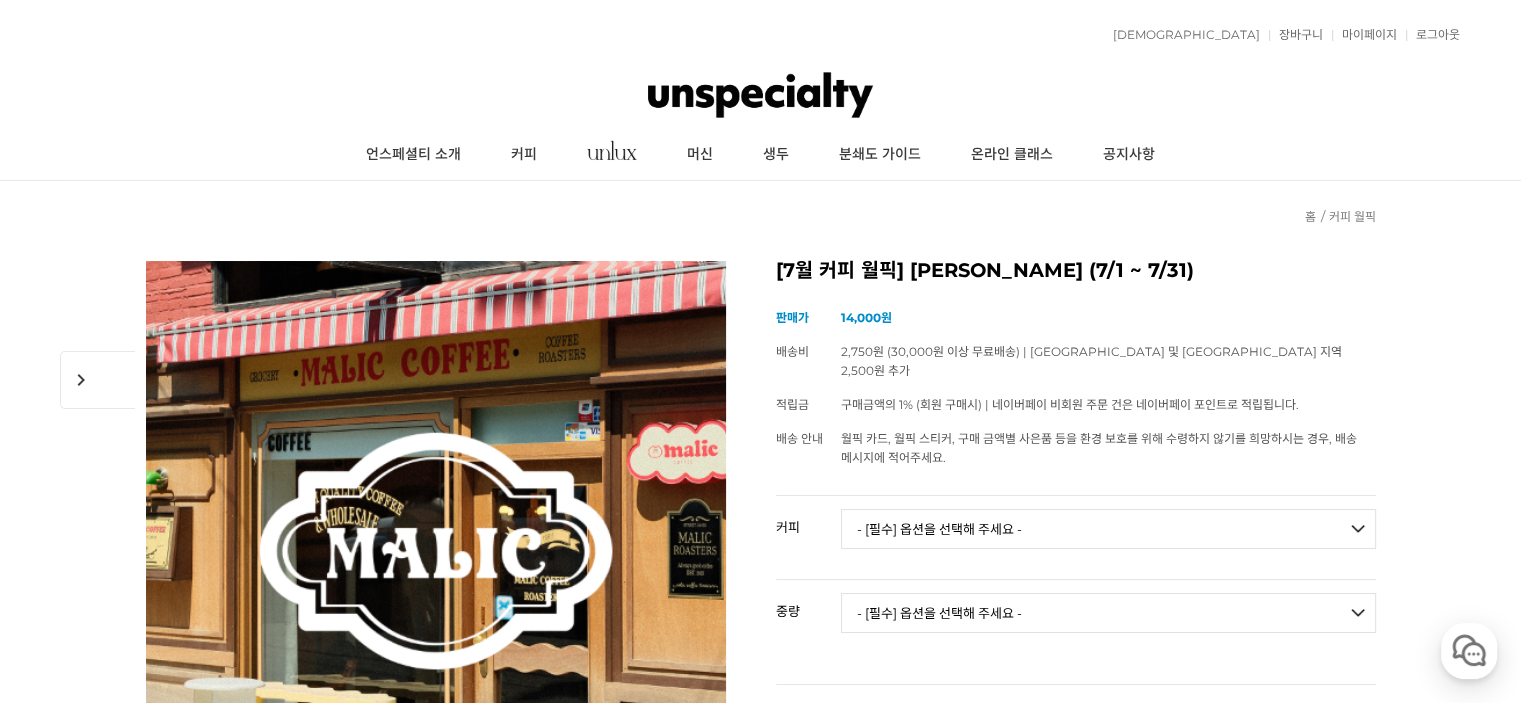 scroll, scrollTop: 0, scrollLeft: 0, axis: both 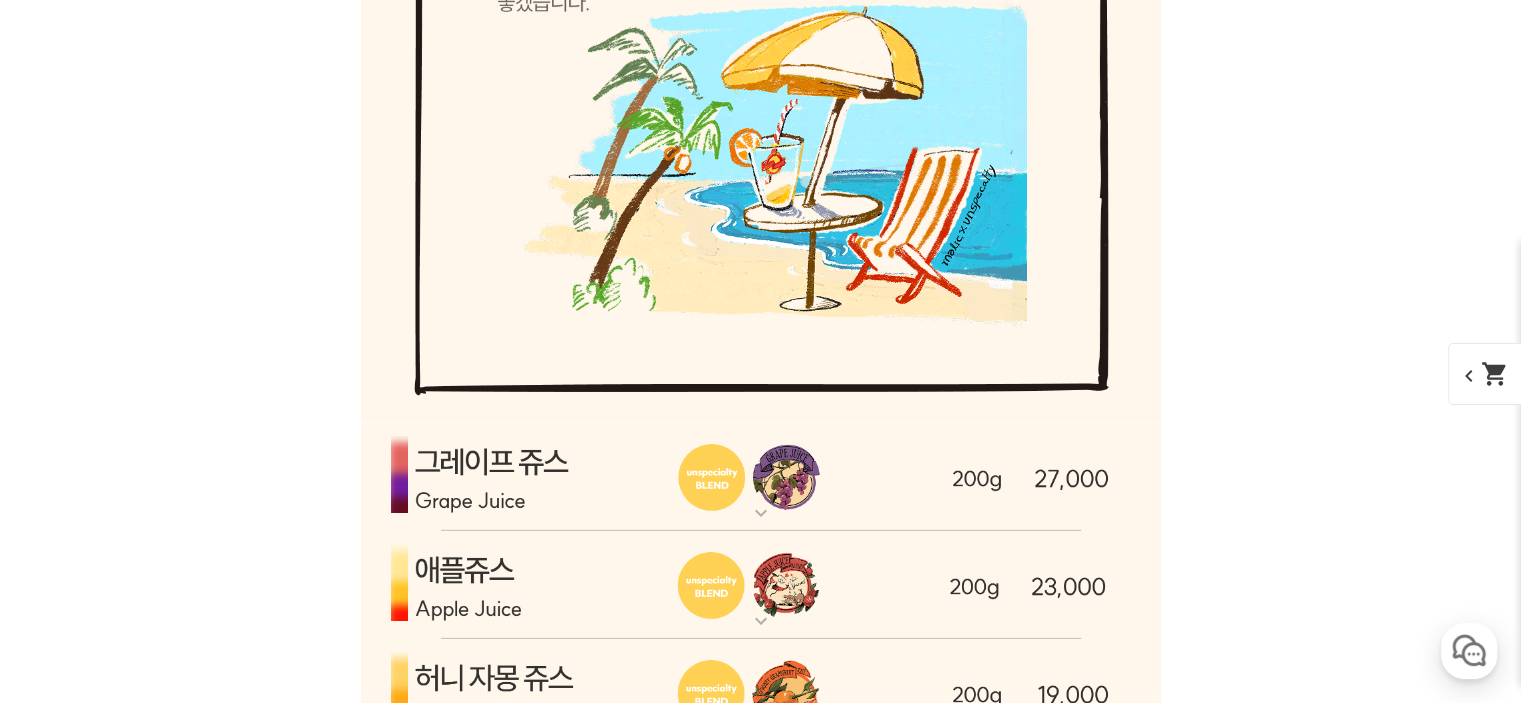 click at bounding box center [761, 477] 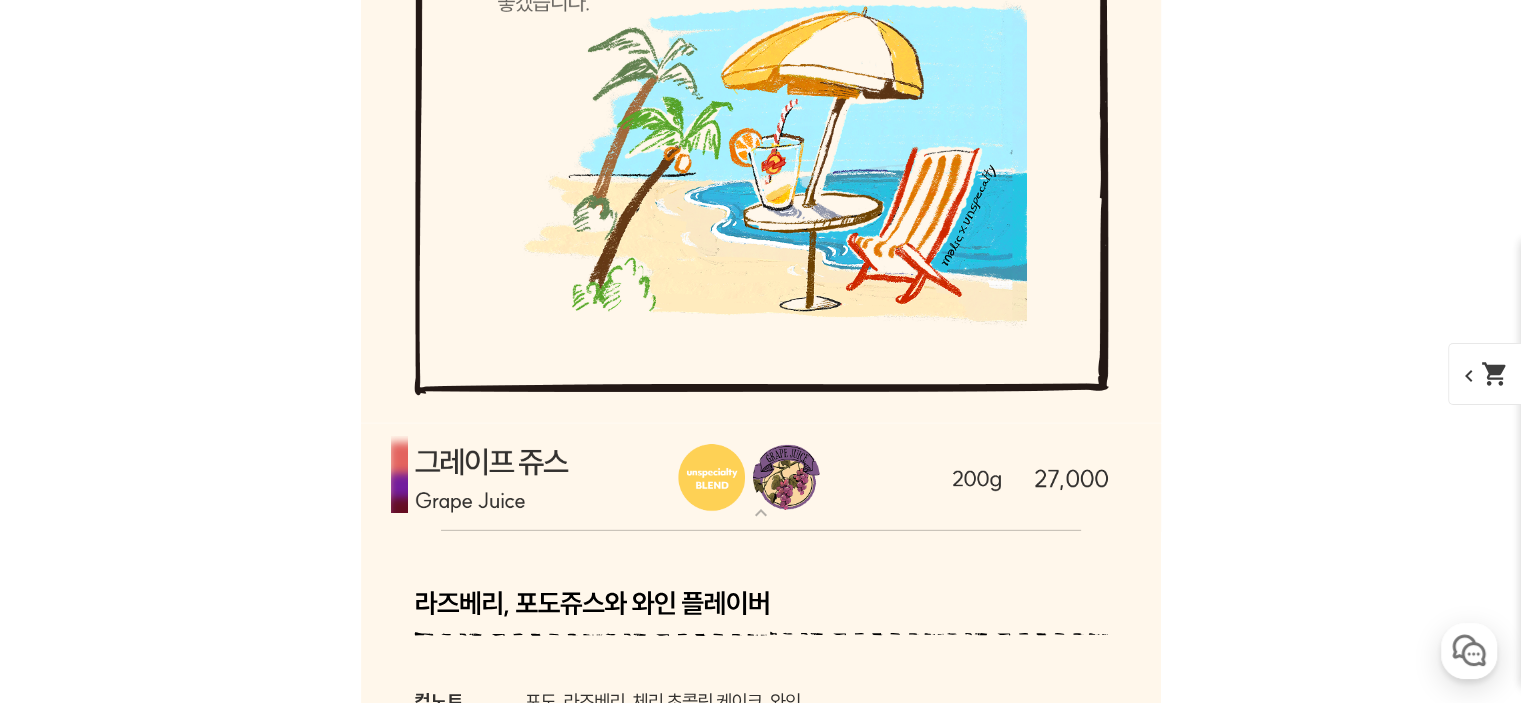 click at bounding box center (761, 477) 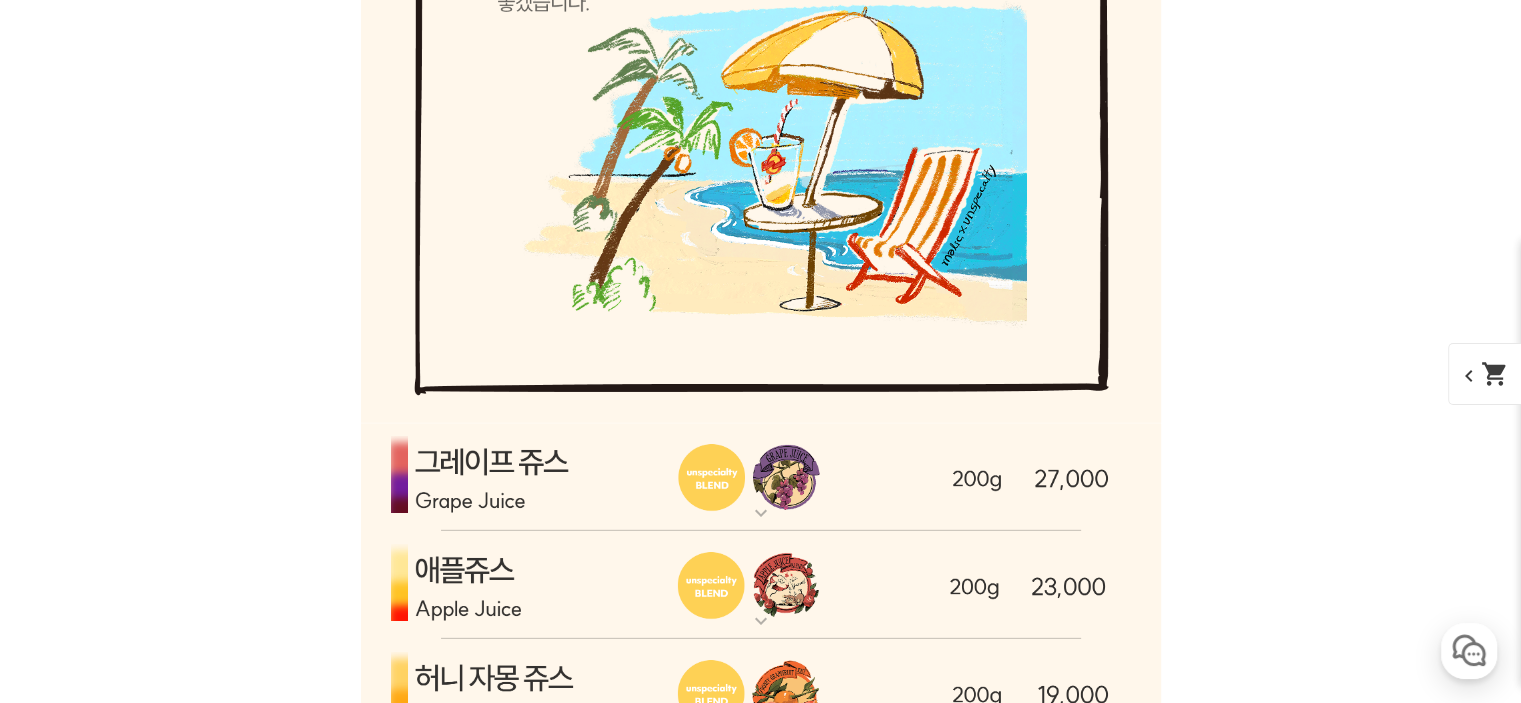 scroll, scrollTop: 6166, scrollLeft: 0, axis: vertical 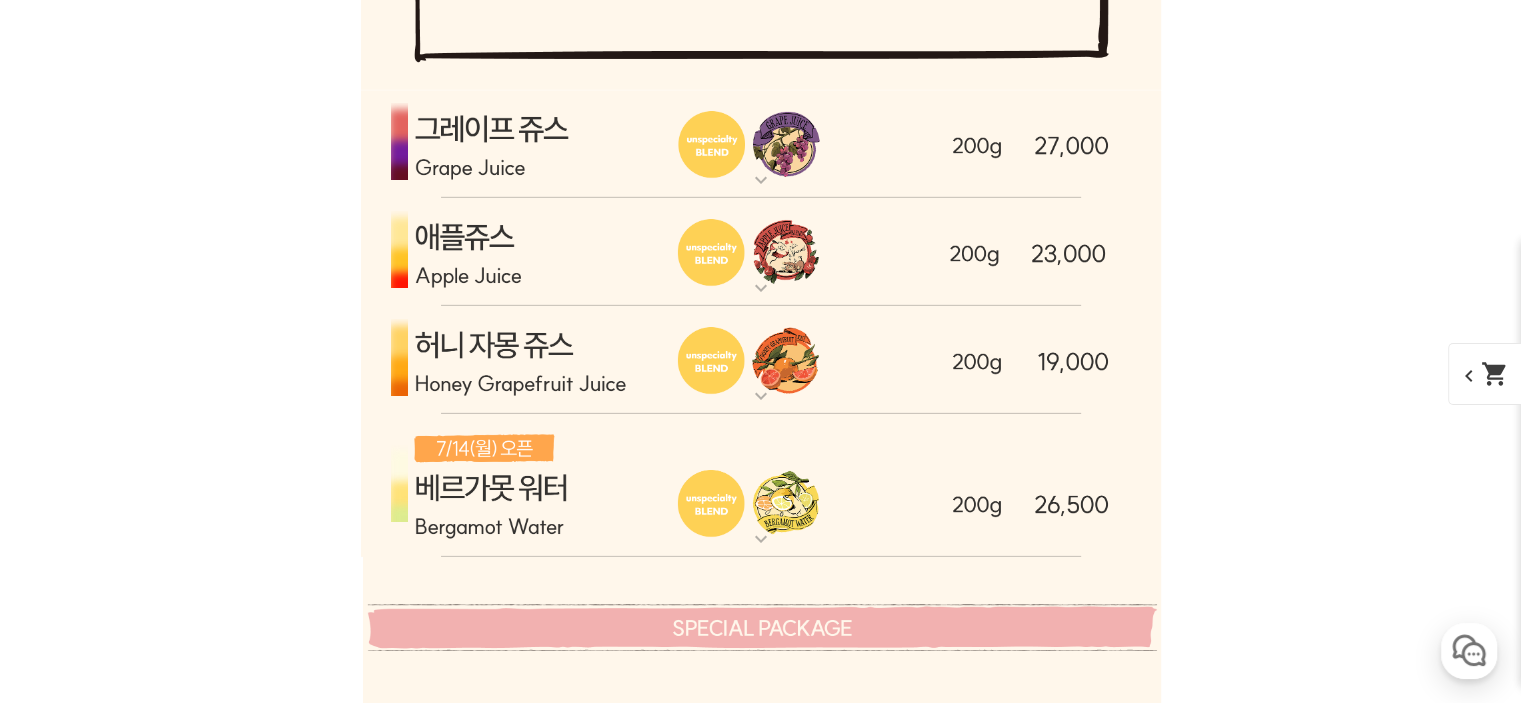 click at bounding box center [761, 360] 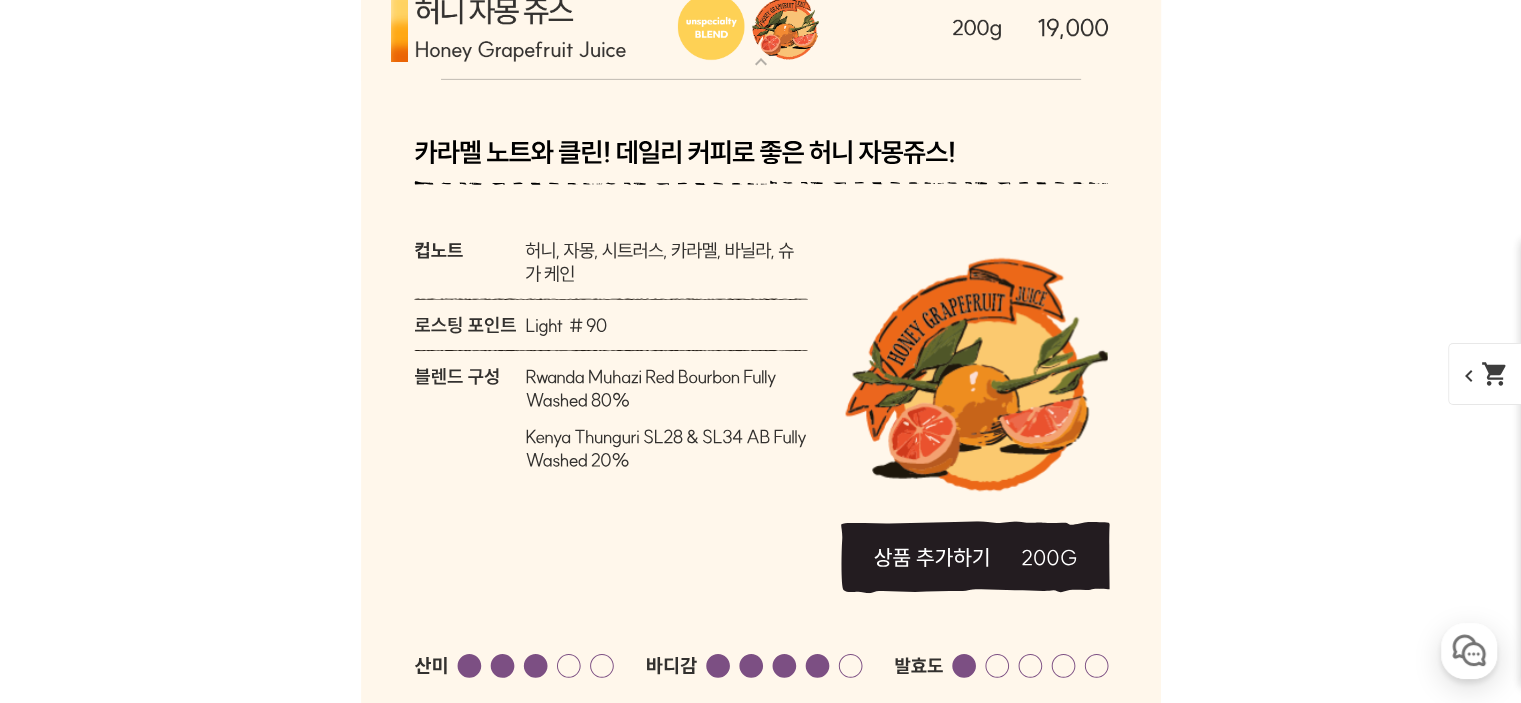 scroll, scrollTop: 6333, scrollLeft: 0, axis: vertical 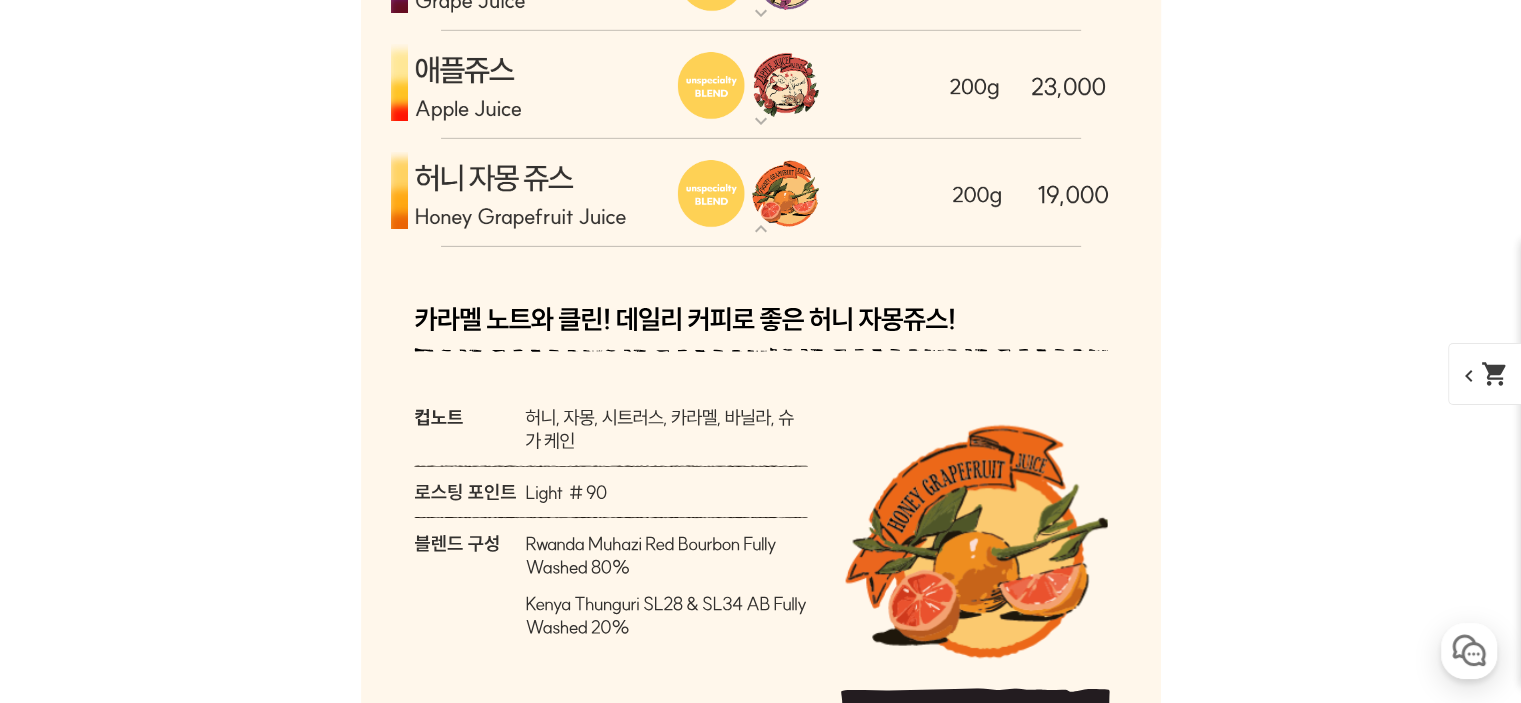 click at bounding box center [761, 85] 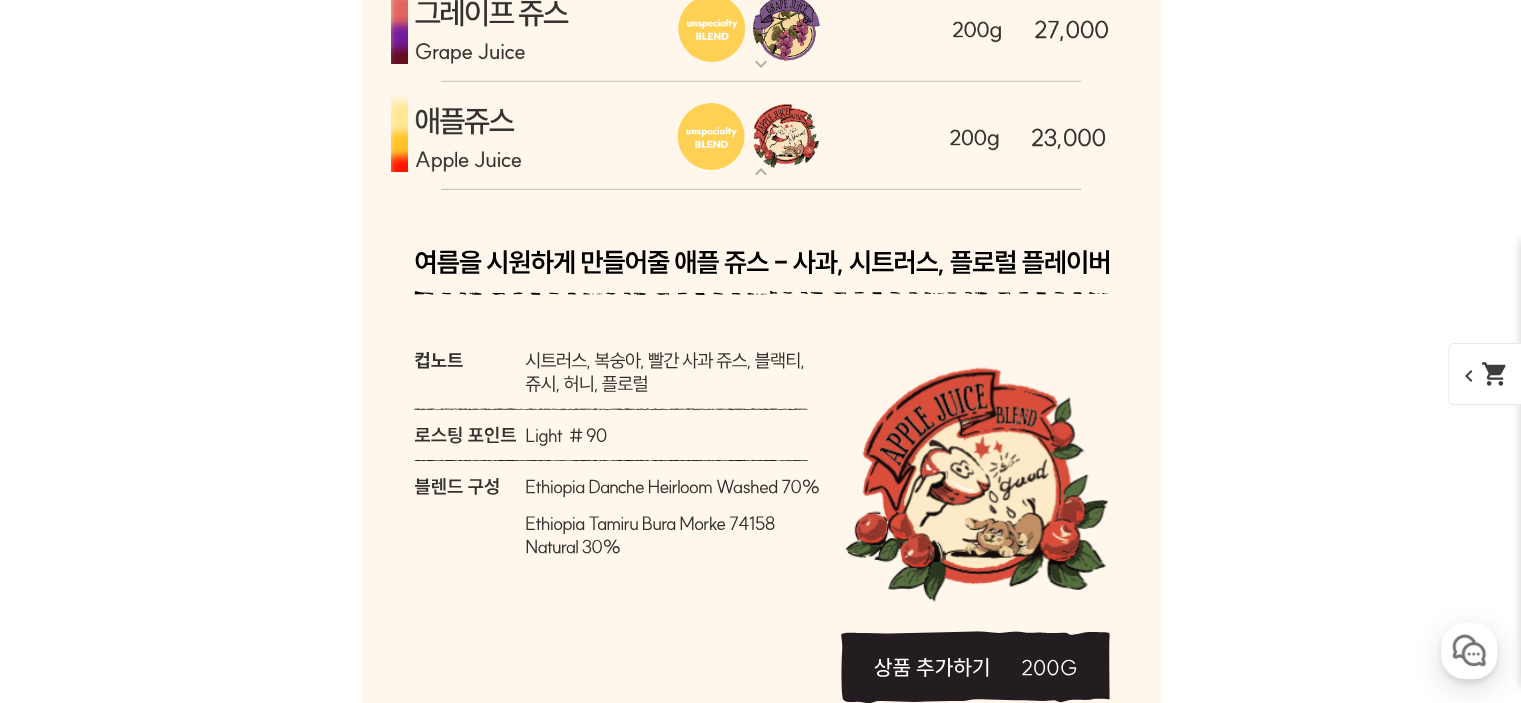 scroll, scrollTop: 6166, scrollLeft: 0, axis: vertical 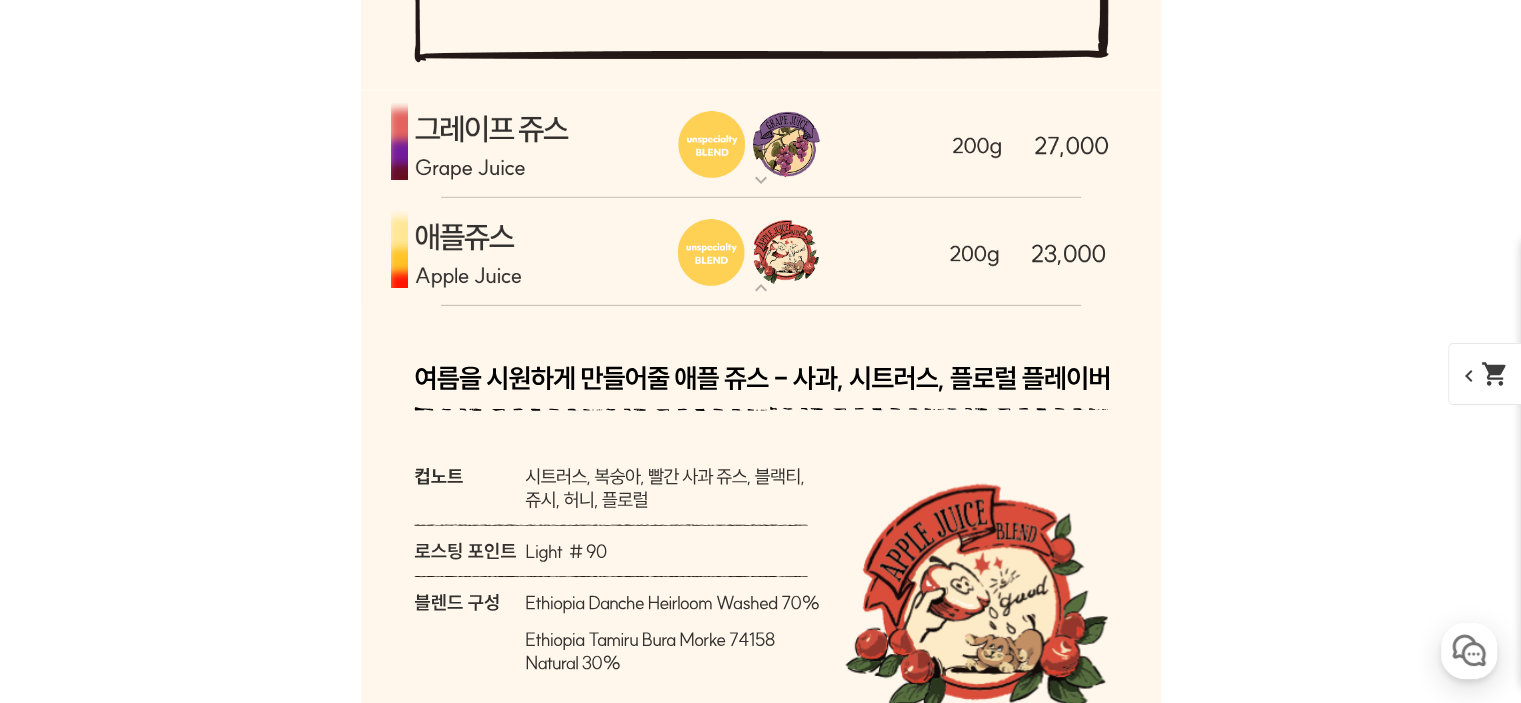 click at bounding box center (761, 144) 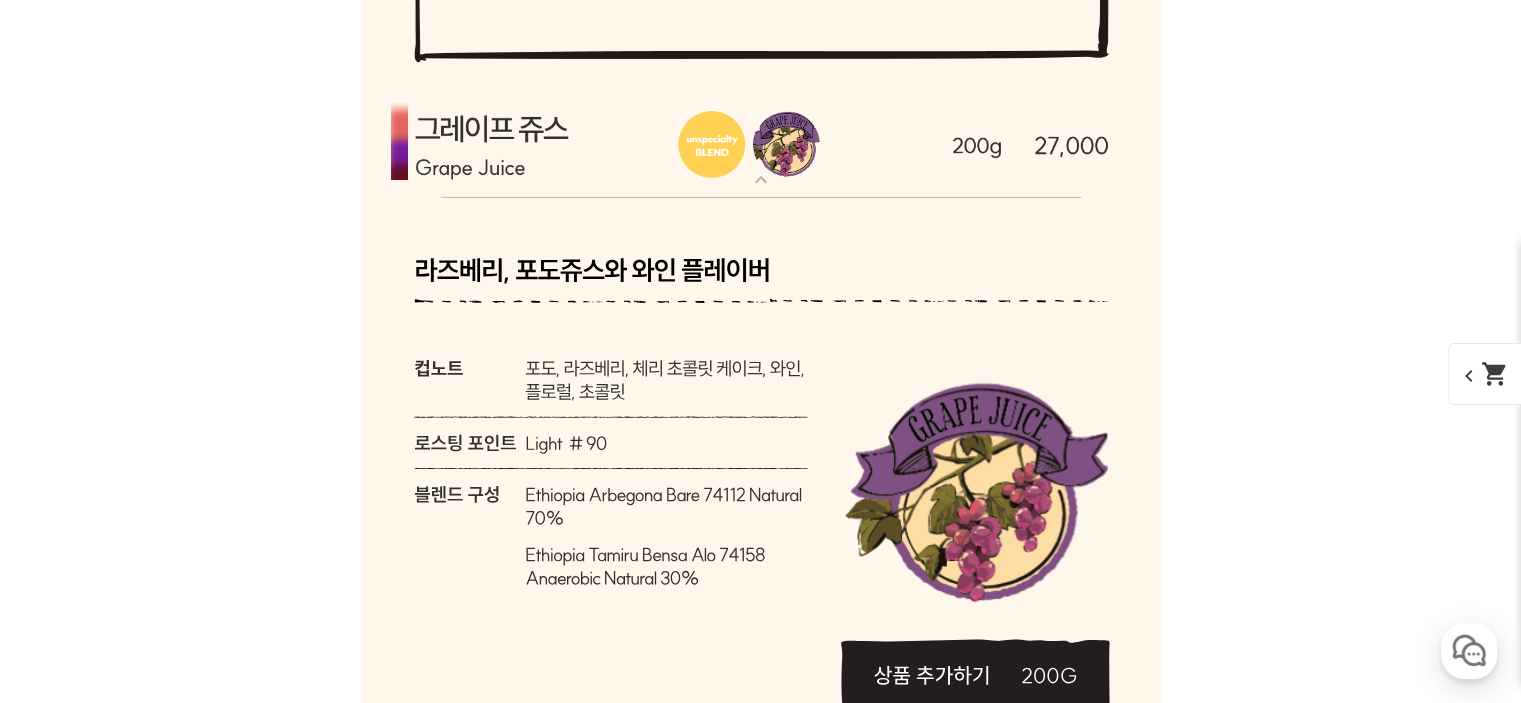 click at bounding box center [761, 144] 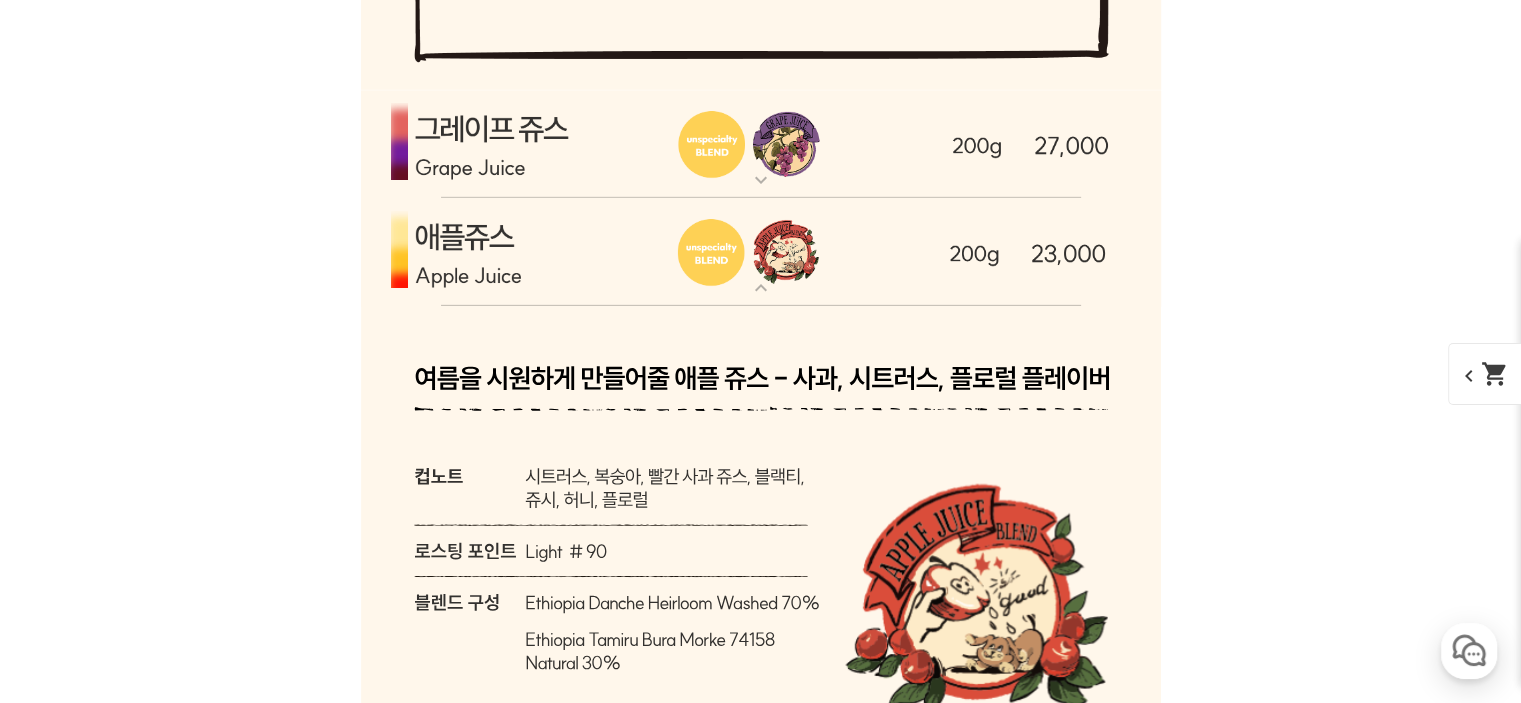 click at bounding box center (761, 252) 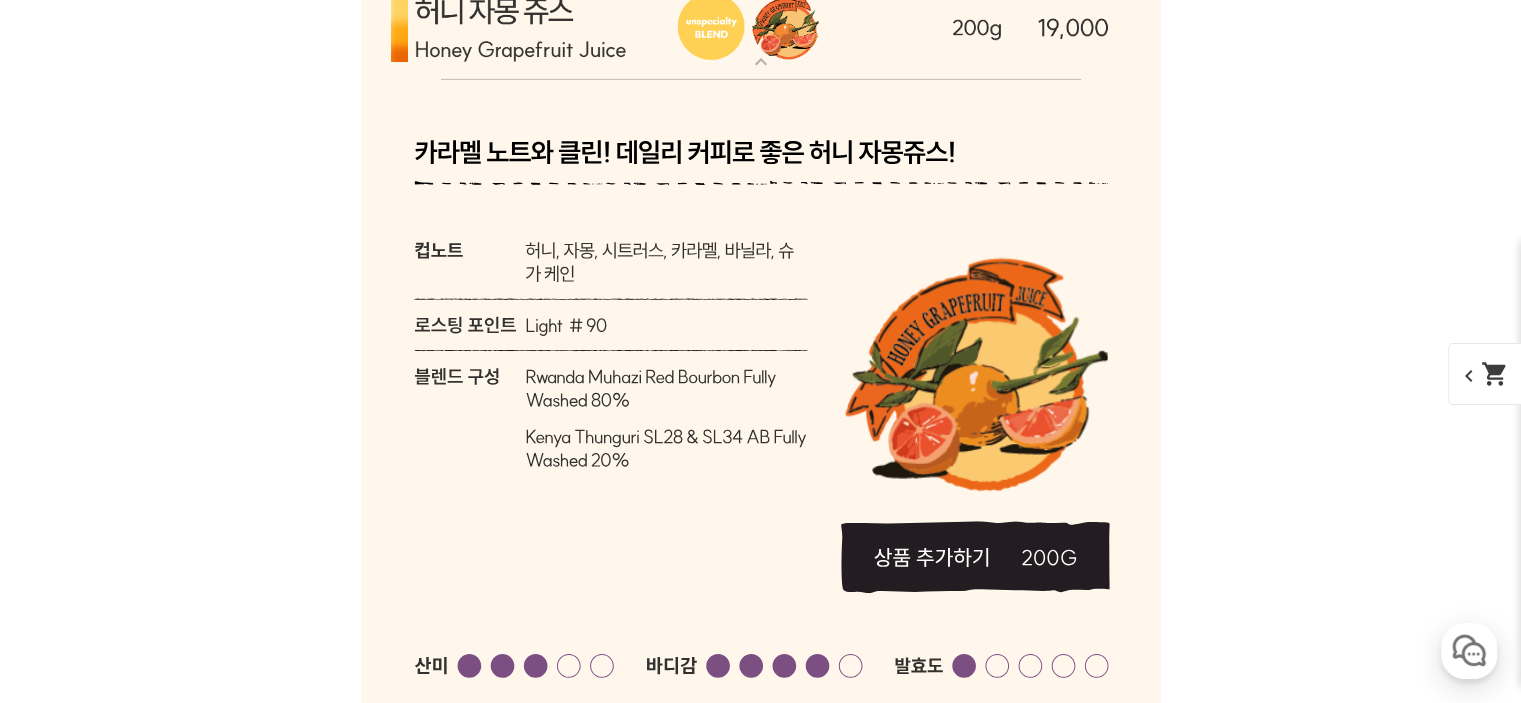 scroll, scrollTop: 6333, scrollLeft: 0, axis: vertical 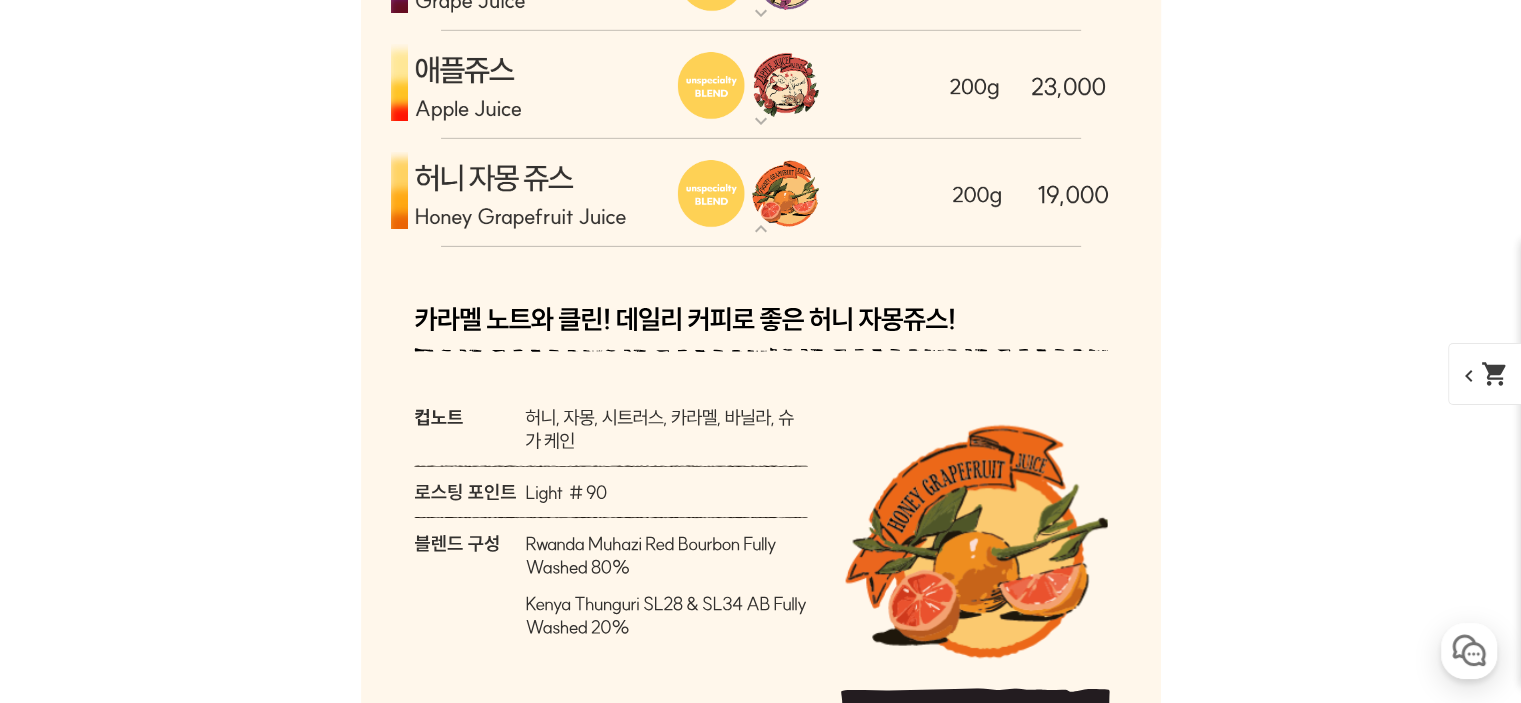 click at bounding box center (761, 85) 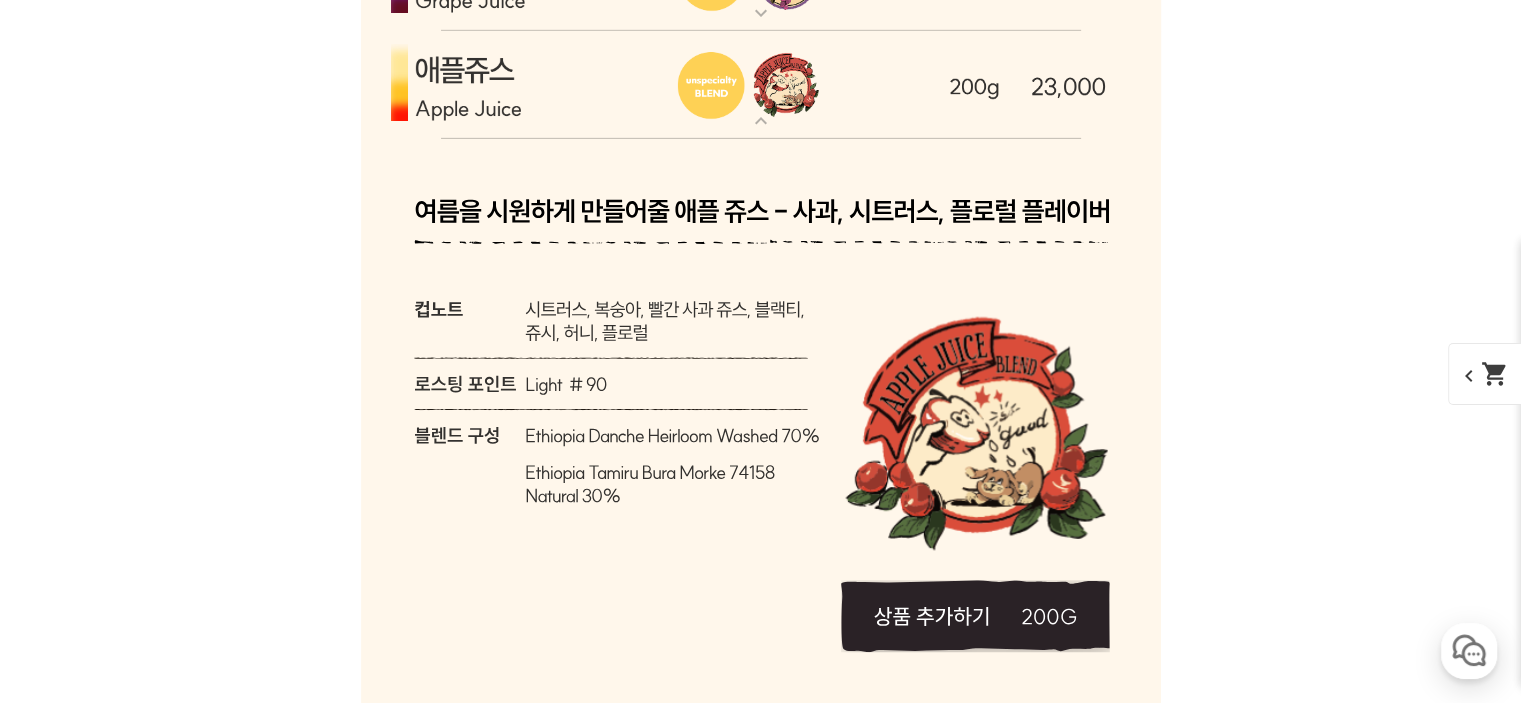 click 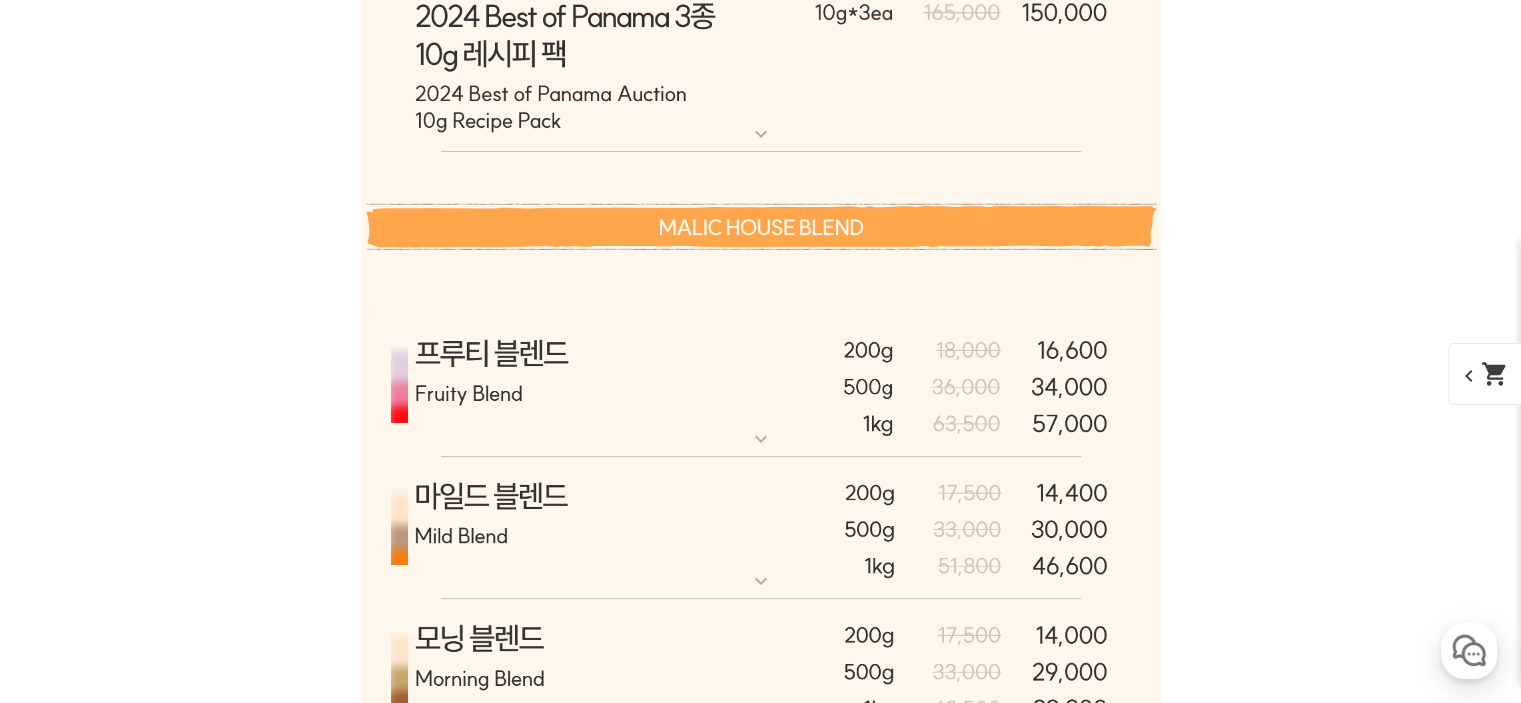 scroll, scrollTop: 8833, scrollLeft: 0, axis: vertical 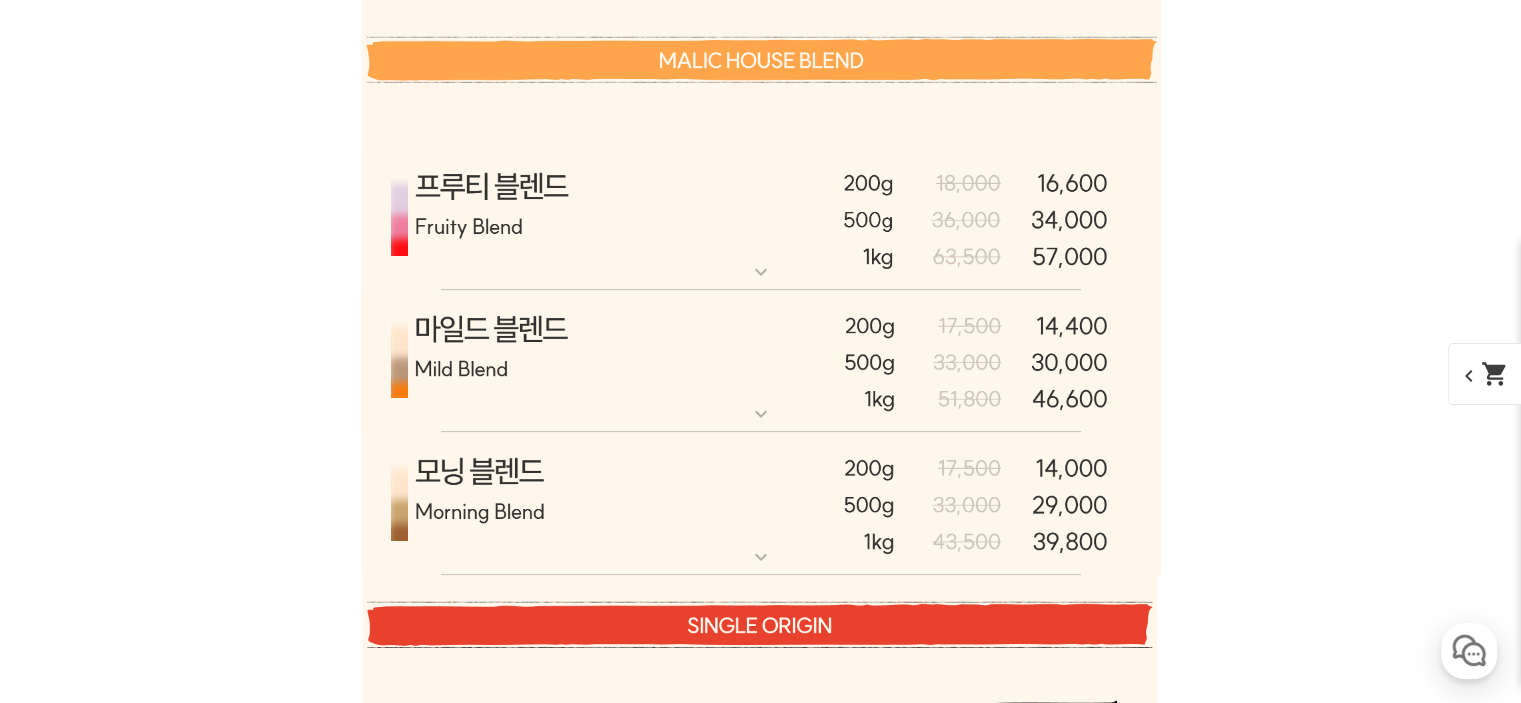 click at bounding box center [761, 219] 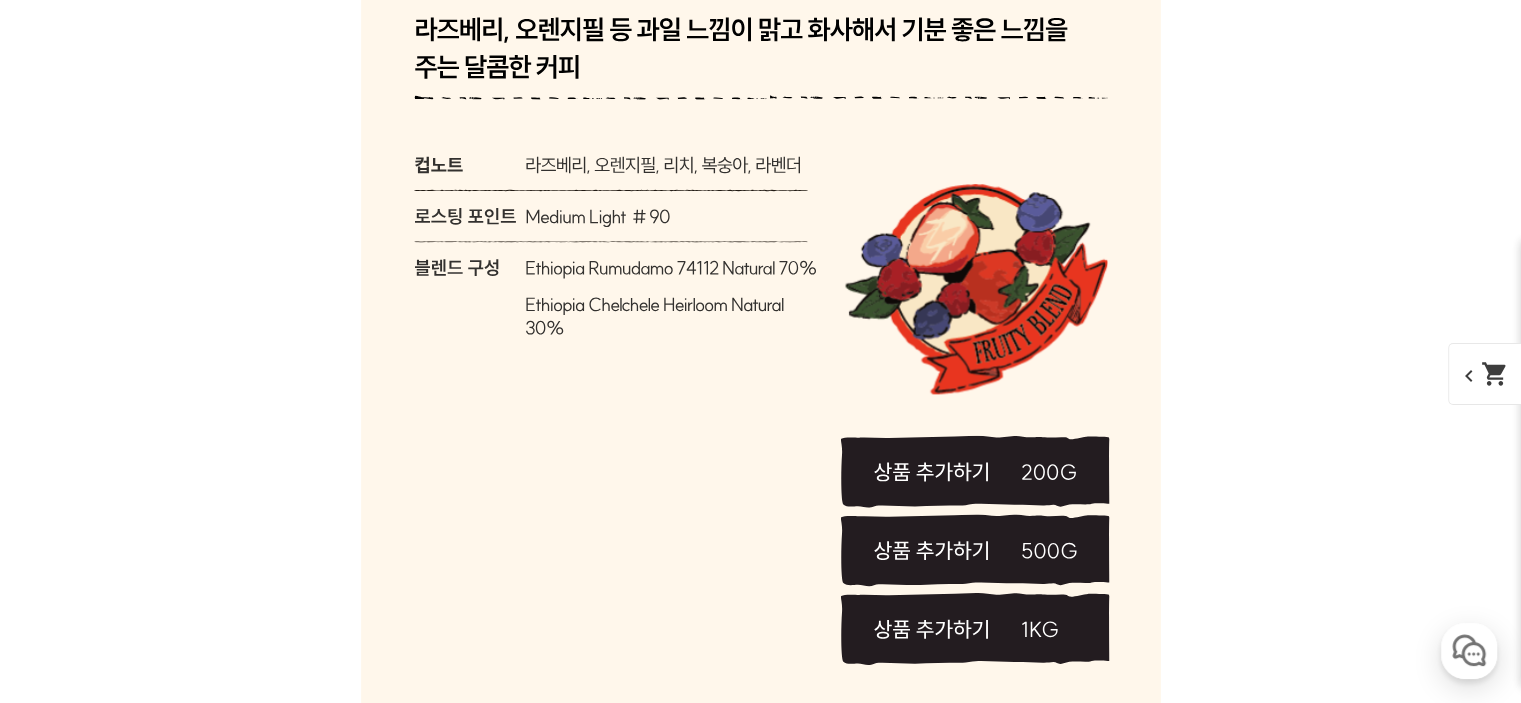 scroll, scrollTop: 8666, scrollLeft: 0, axis: vertical 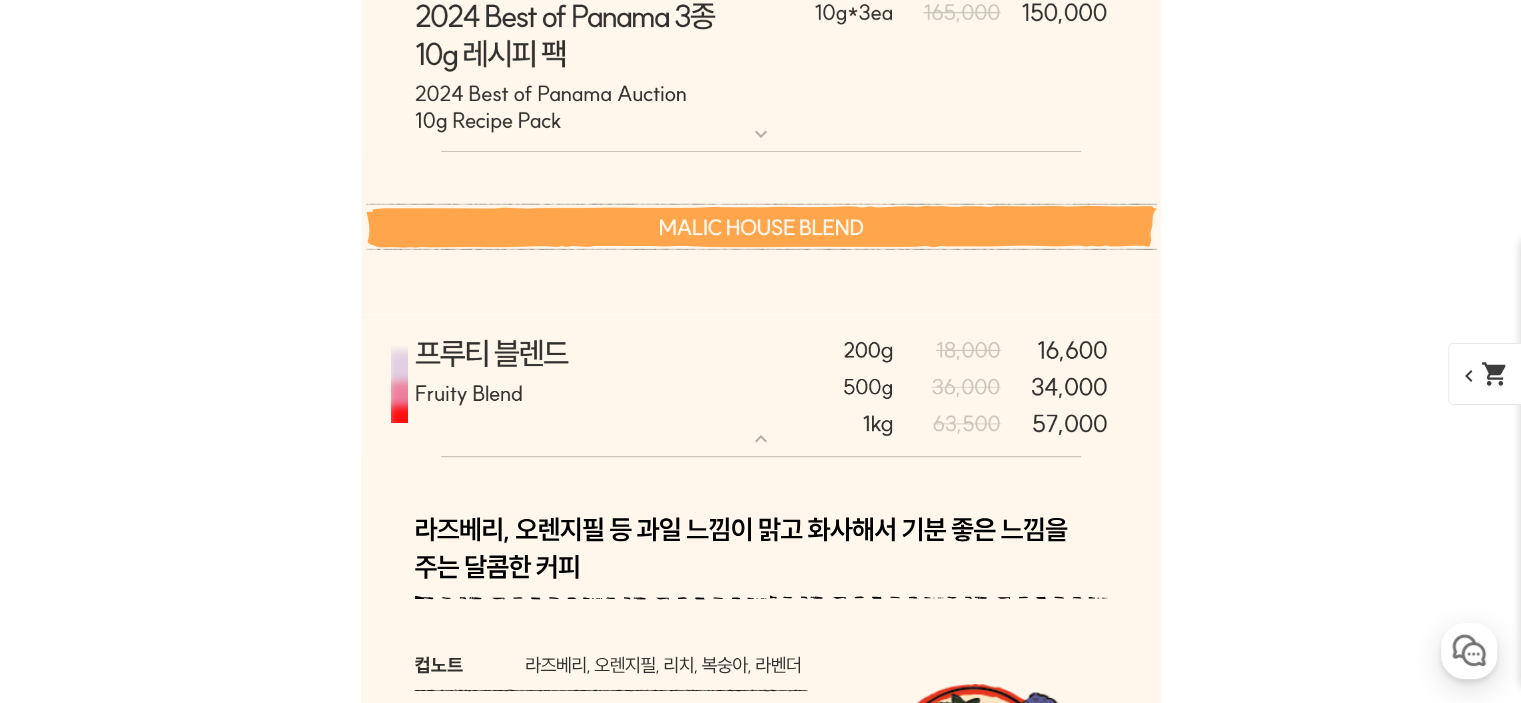 click at bounding box center [761, 386] 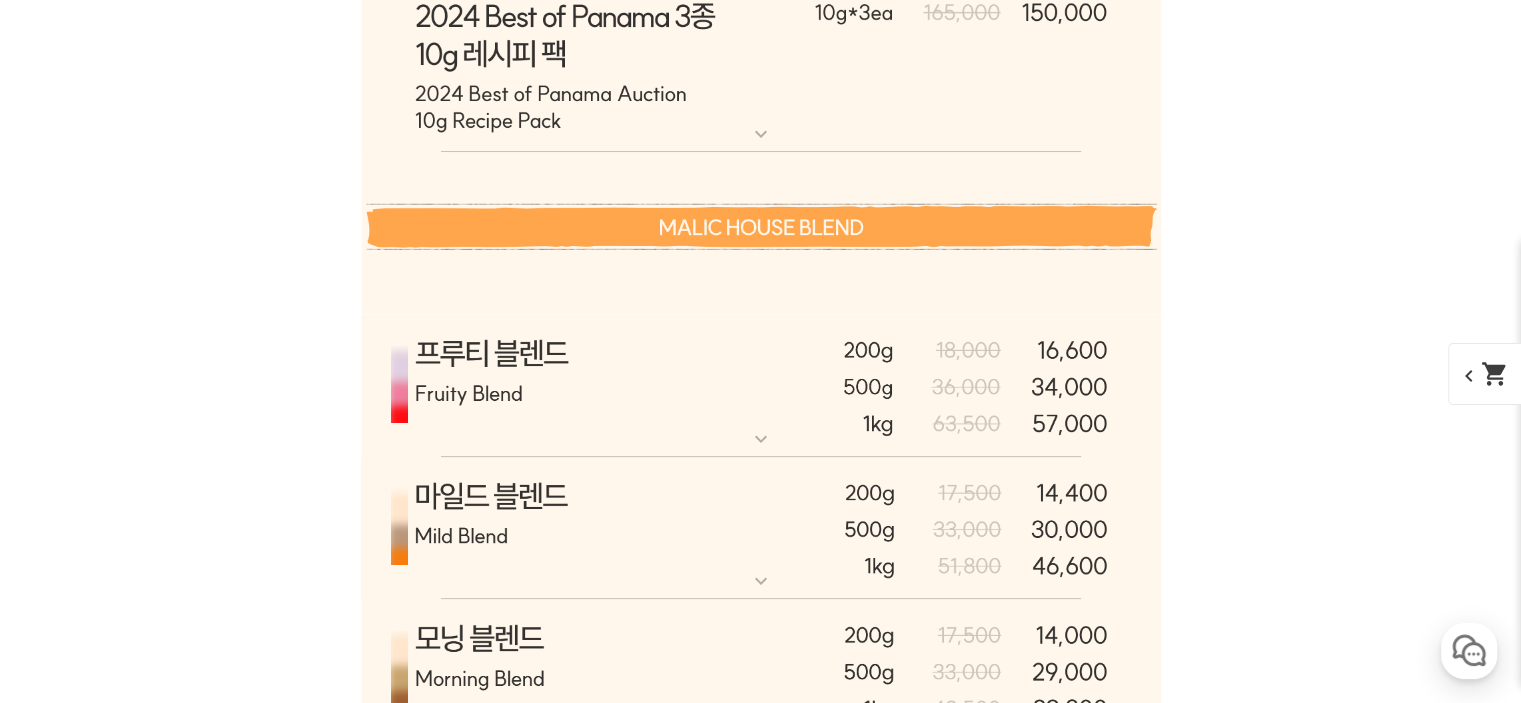 click at bounding box center [761, 386] 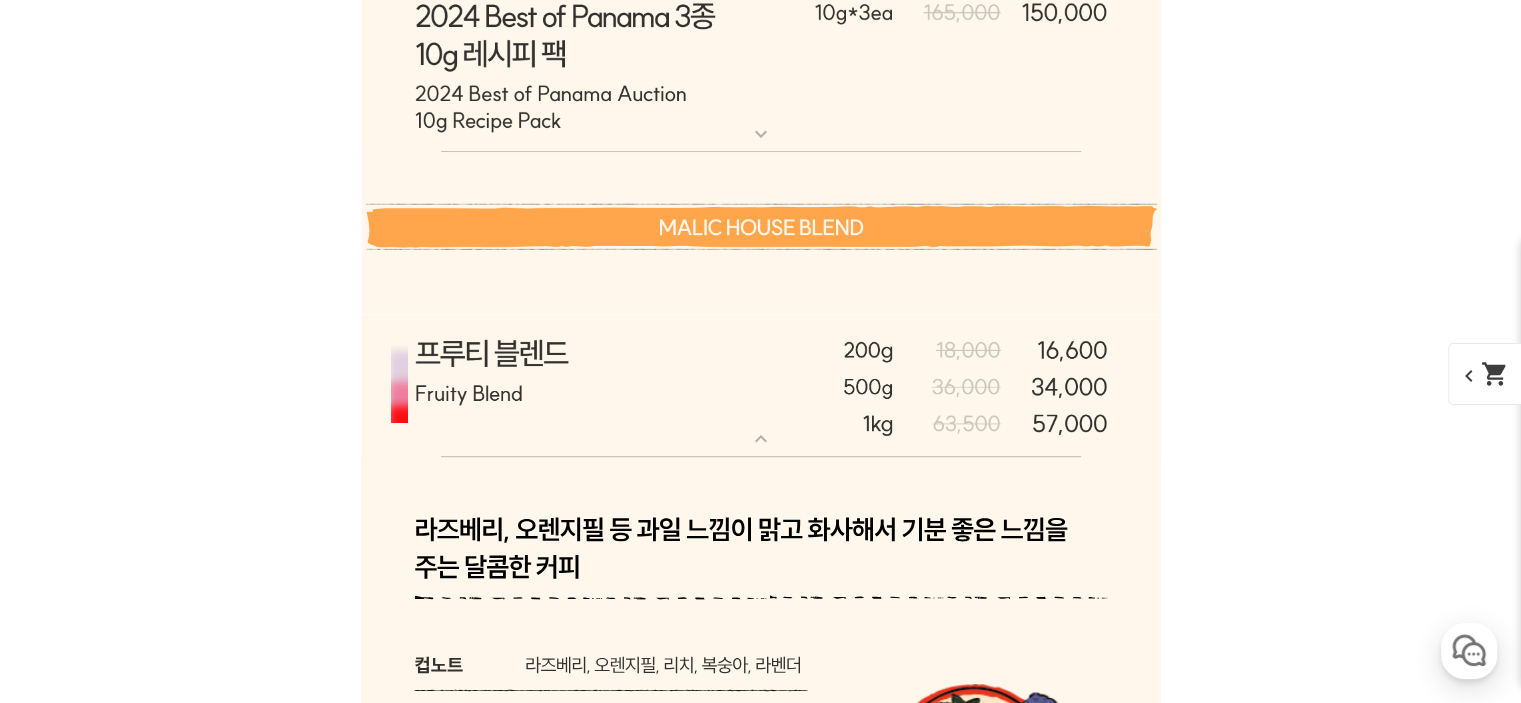 click at bounding box center [761, 386] 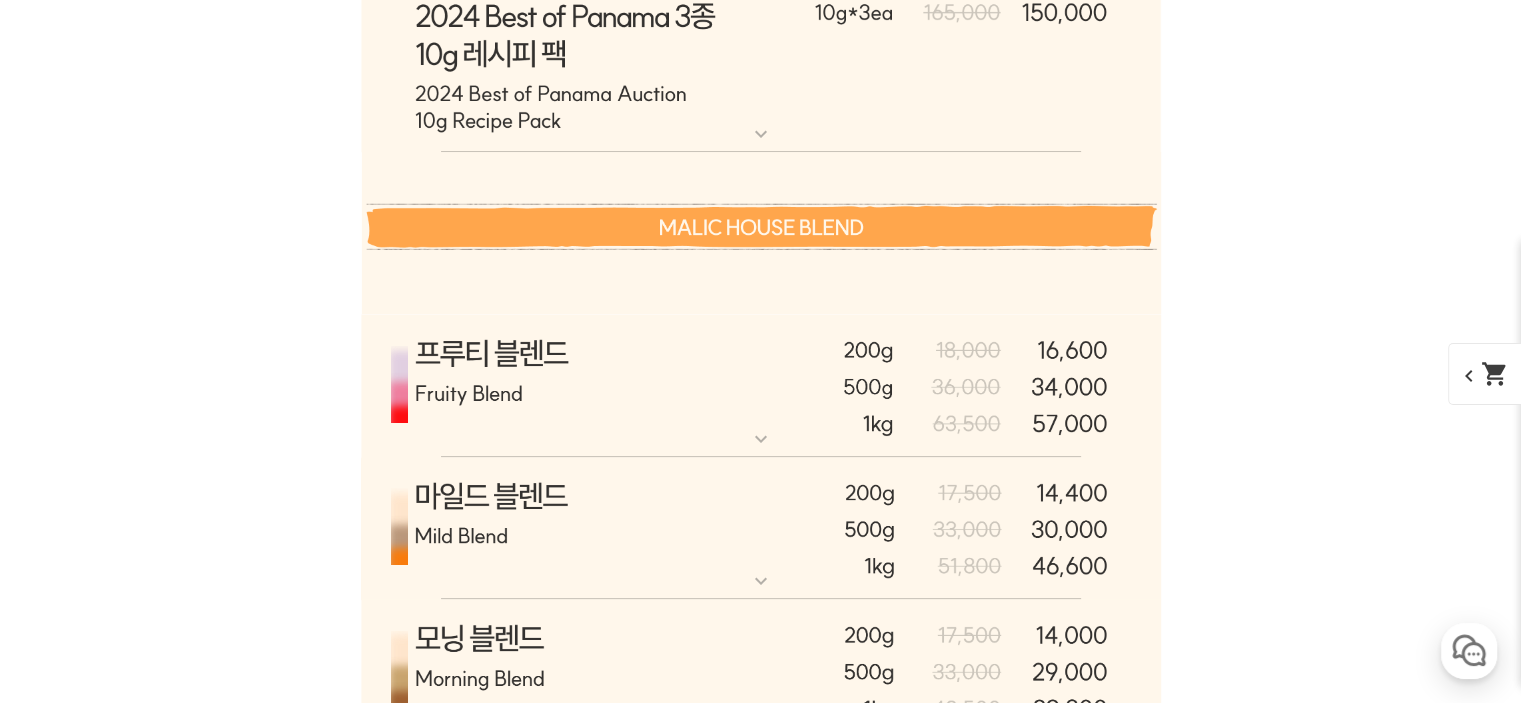 click at bounding box center (761, 528) 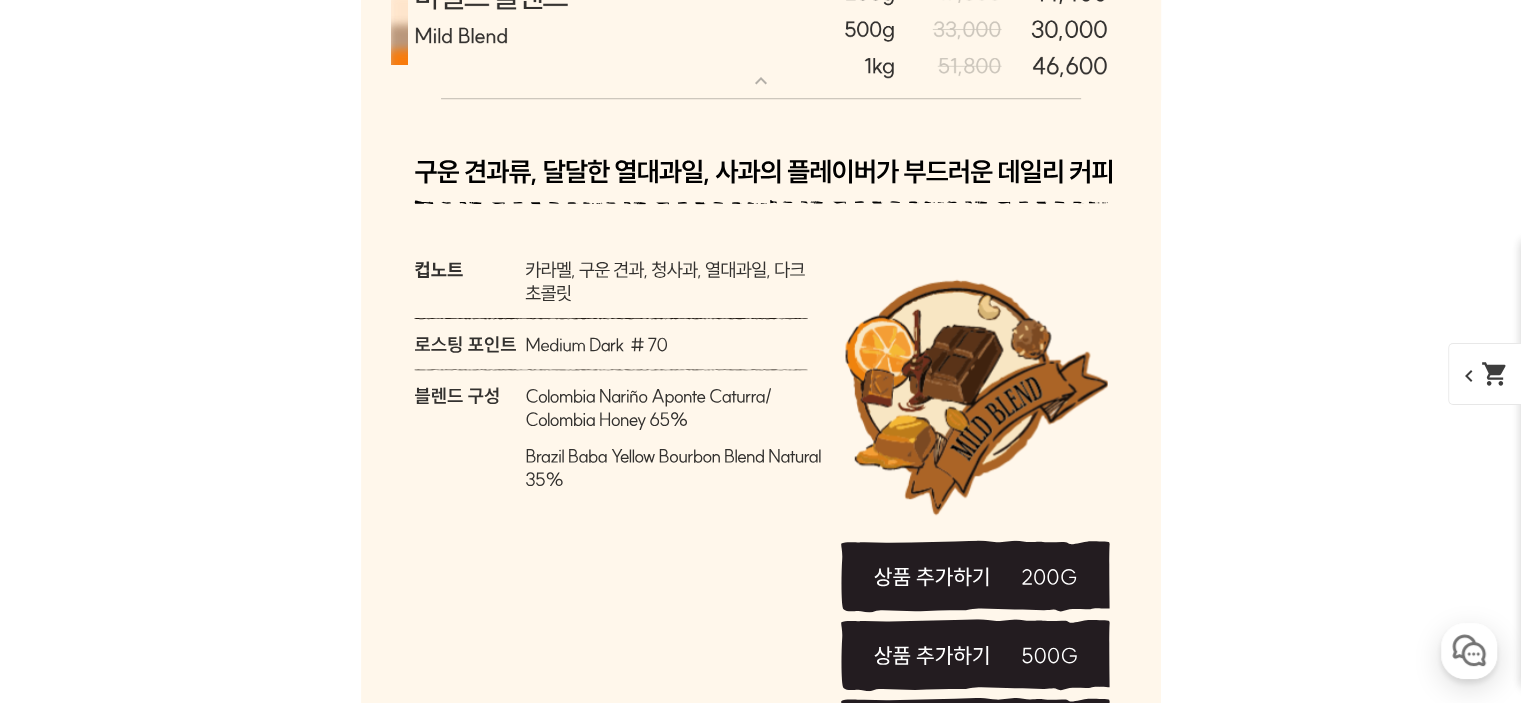 scroll, scrollTop: 10000, scrollLeft: 0, axis: vertical 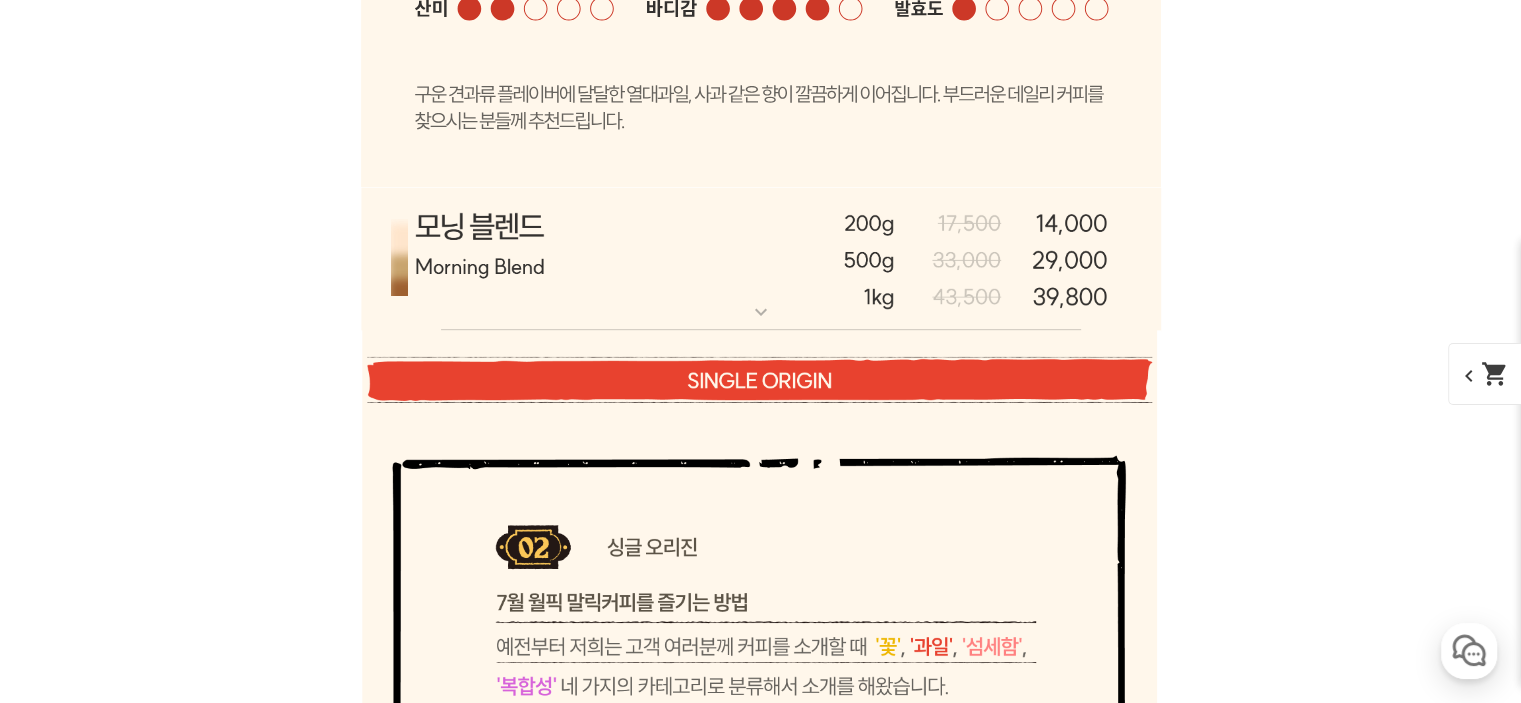 click at bounding box center [761, 259] 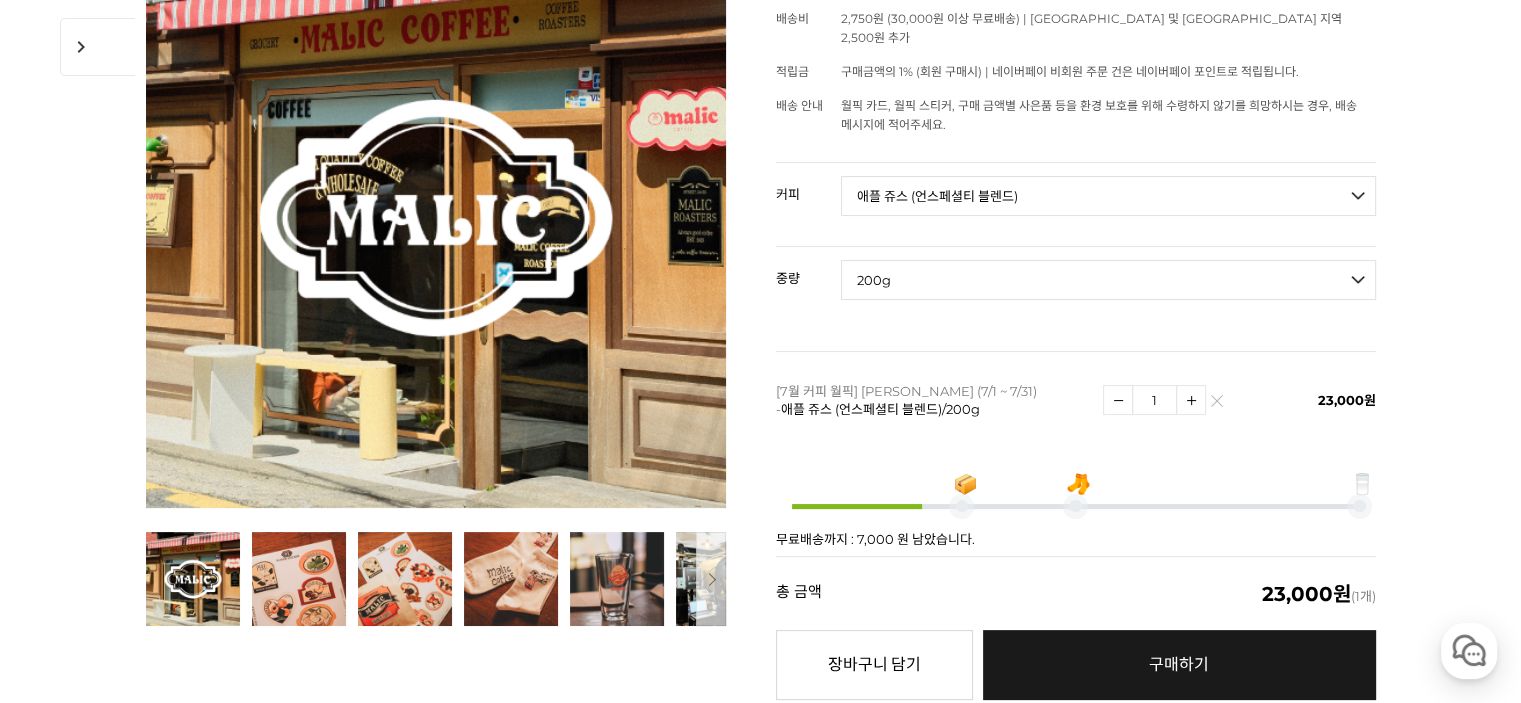 scroll, scrollTop: 166, scrollLeft: 0, axis: vertical 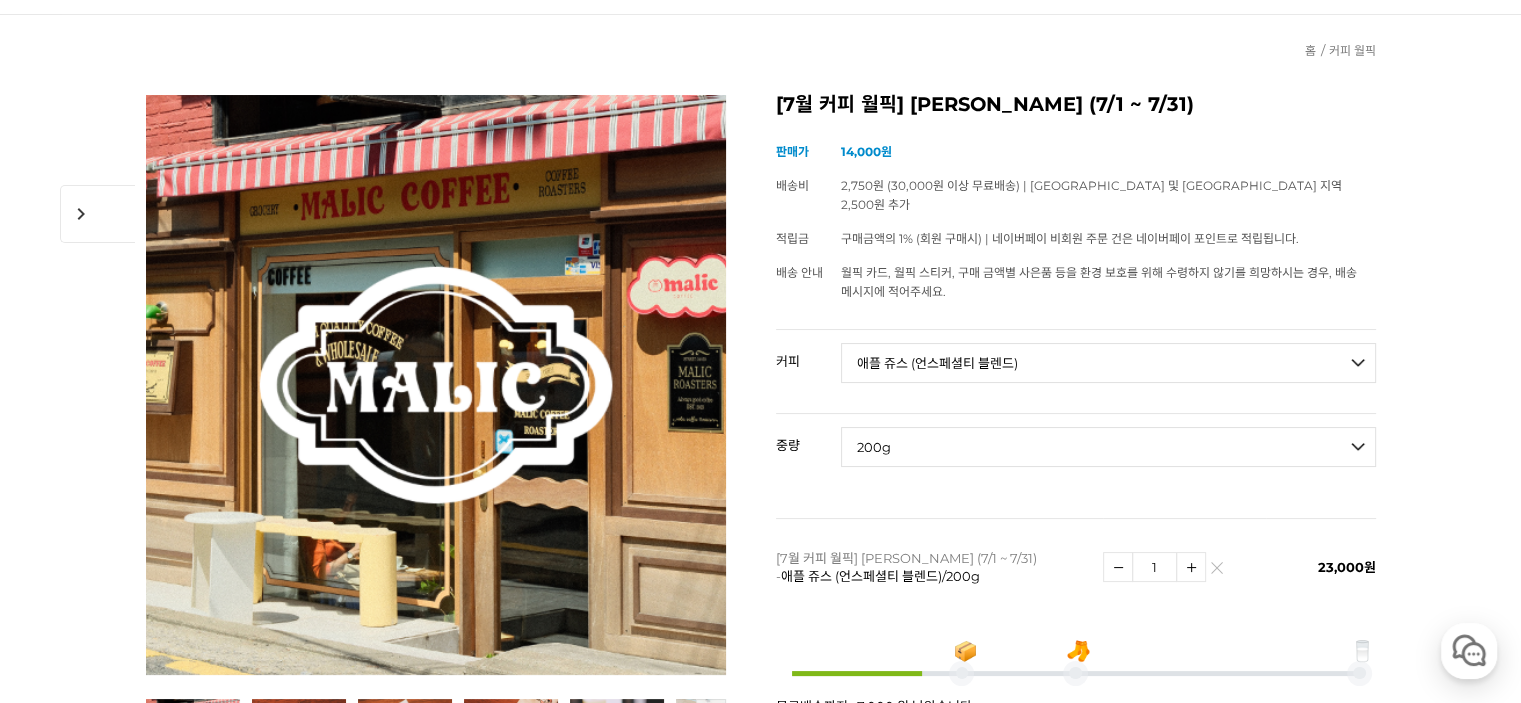 select on "*" 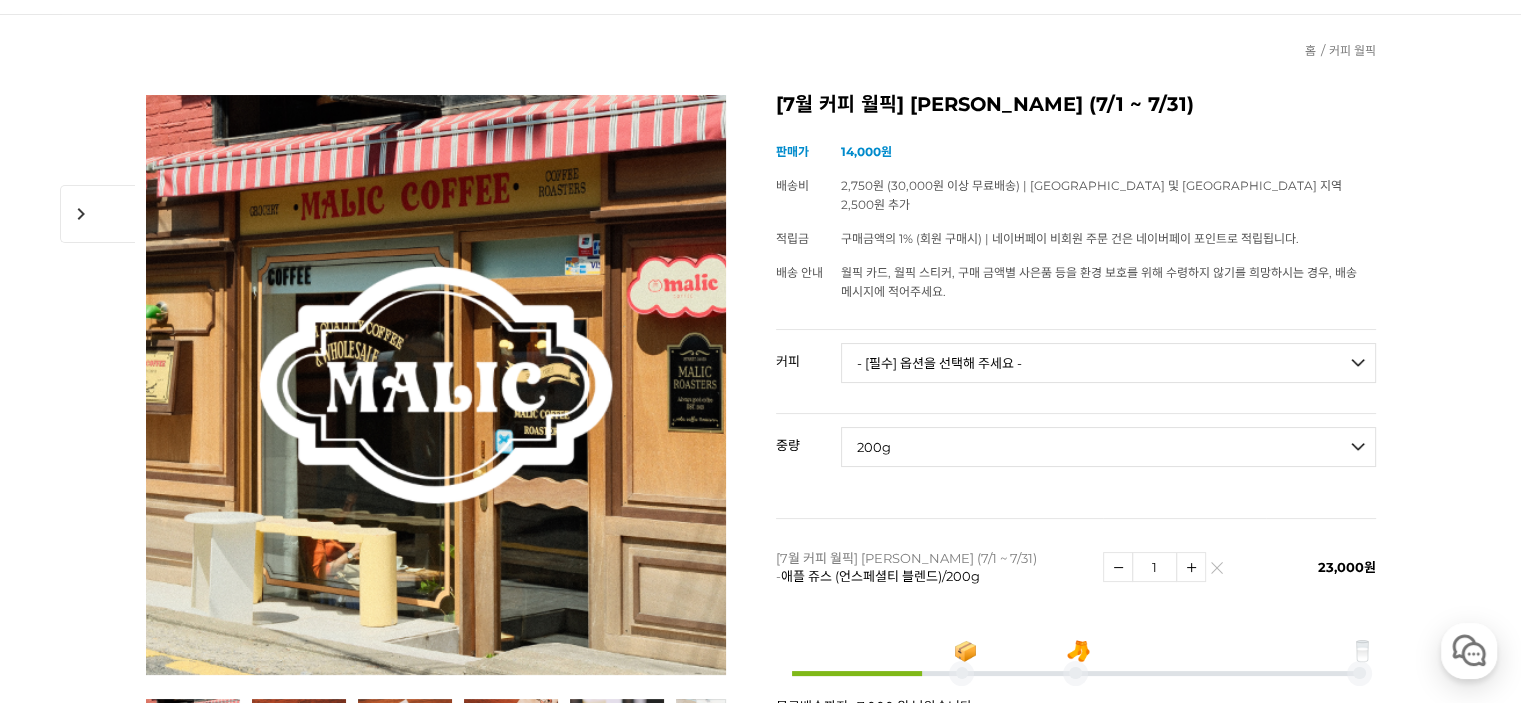 click on "- [필수] 옵션을 선택해 주세요 - ------------------- 언스페셜티 분쇄도 가이드 종이(주문 1개당 최대 1개 제공) 그레이프 쥬스 (언스페셜티 블렌드) 애플 쥬스 (언스페셜티 블렌드) 허니 자몽 쥬스 (언스페셜티 블렌드) [기획상품] 2024 Best of Panama 3종 10g 레시피팩 프루티 블렌드 마일드 블렌드 모닝 블렌드 #1 탄자니아 아카시아 힐스 게이샤 AA 풀리 워시드 [품절] #2 콜롬비아 포파얀 슈가케인 디카페인 #3 에티오피아 알로 타미루 미리가 74158 워시드 #4 에티오피아 첼베사 워시드 디카페인 #5 케냐 뚱구리 AB 풀리 워시드 [품절] #6 에티오피아 버그 우 셀렉션 에얼룸 내추럴 (Lot2) #7 에티오피아 알로 타미루 무라고 74158 클래식 워시드 #8 케냐 은가라투아 AB 워시드 (Lot 159) [품절] [7.4 오픈] #9 온두라스 마리사벨 카바예로 파카마라 워시드 #24 페루 알토 미라도르 게이샤 워시드" at bounding box center [1108, 363] 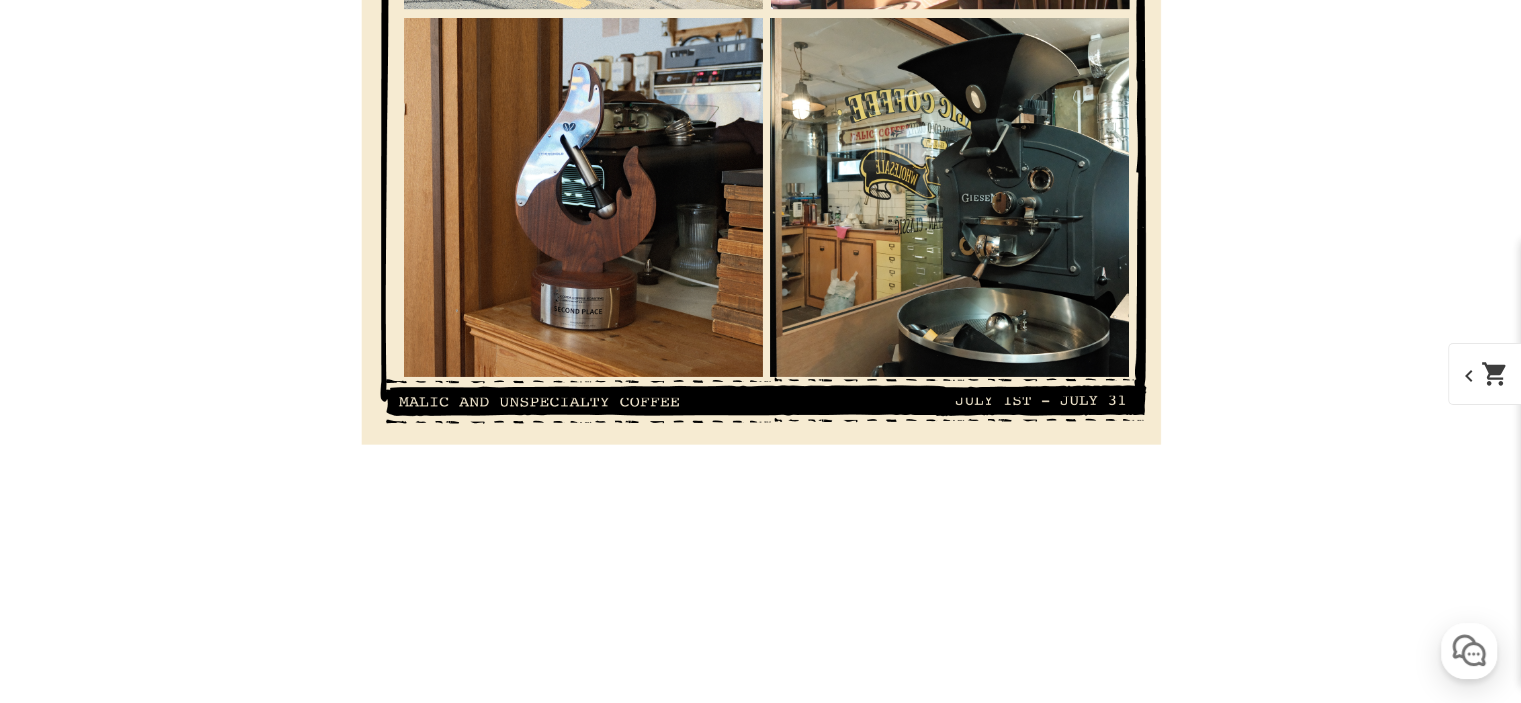 scroll, scrollTop: 3086, scrollLeft: 0, axis: vertical 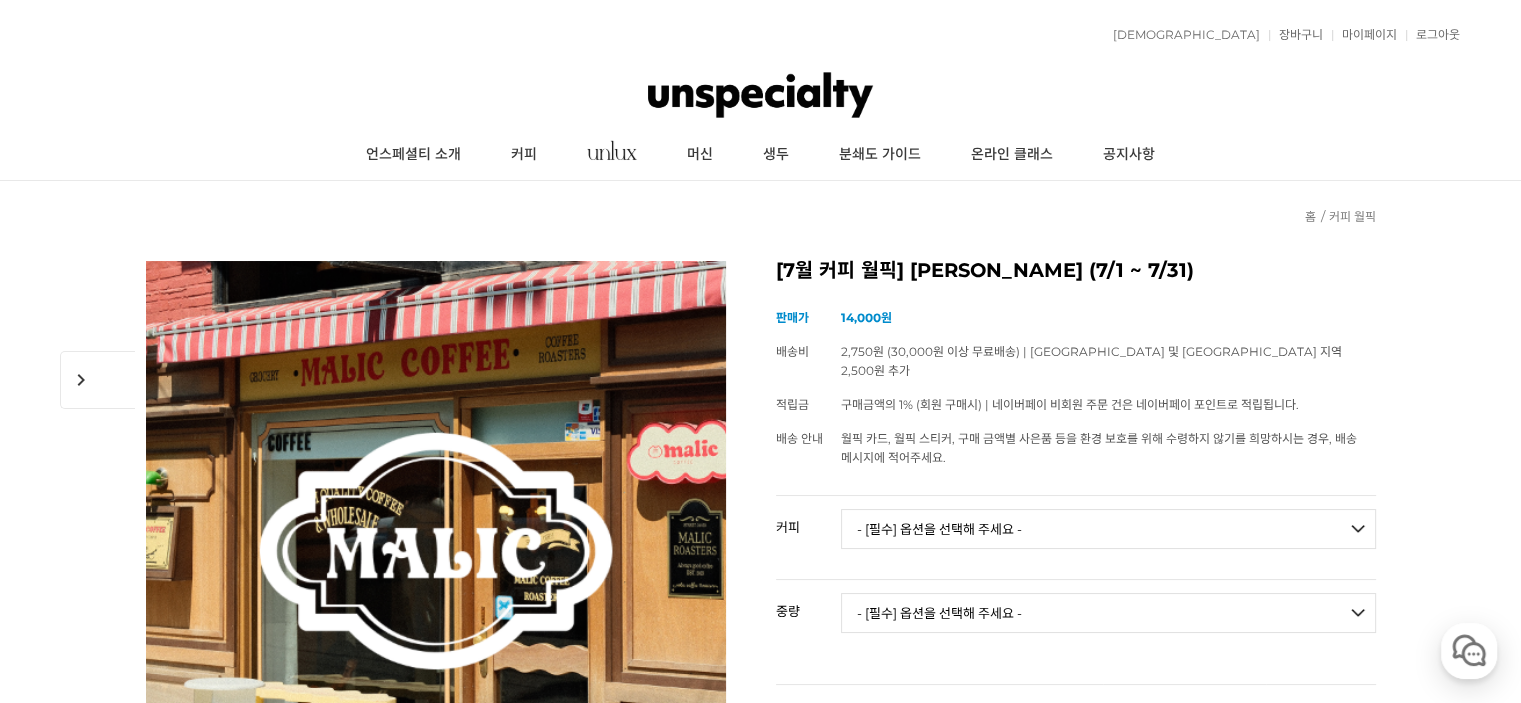 click on "- [필수] 옵션을 선택해 주세요 - ------------------- 200g" at bounding box center [1108, 613] 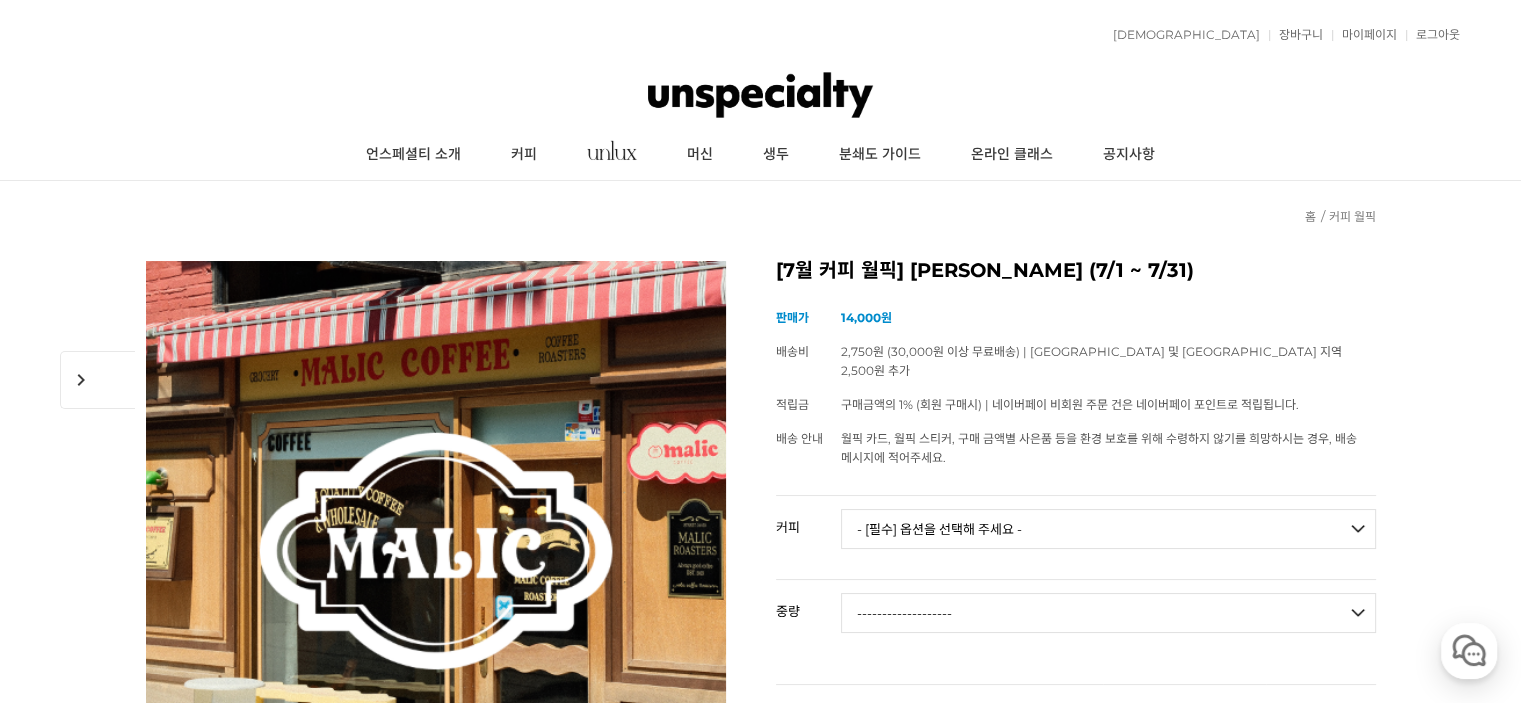 click on "- [필수] 옵션을 선택해 주세요 - ------------------- 200g" at bounding box center (1108, 613) 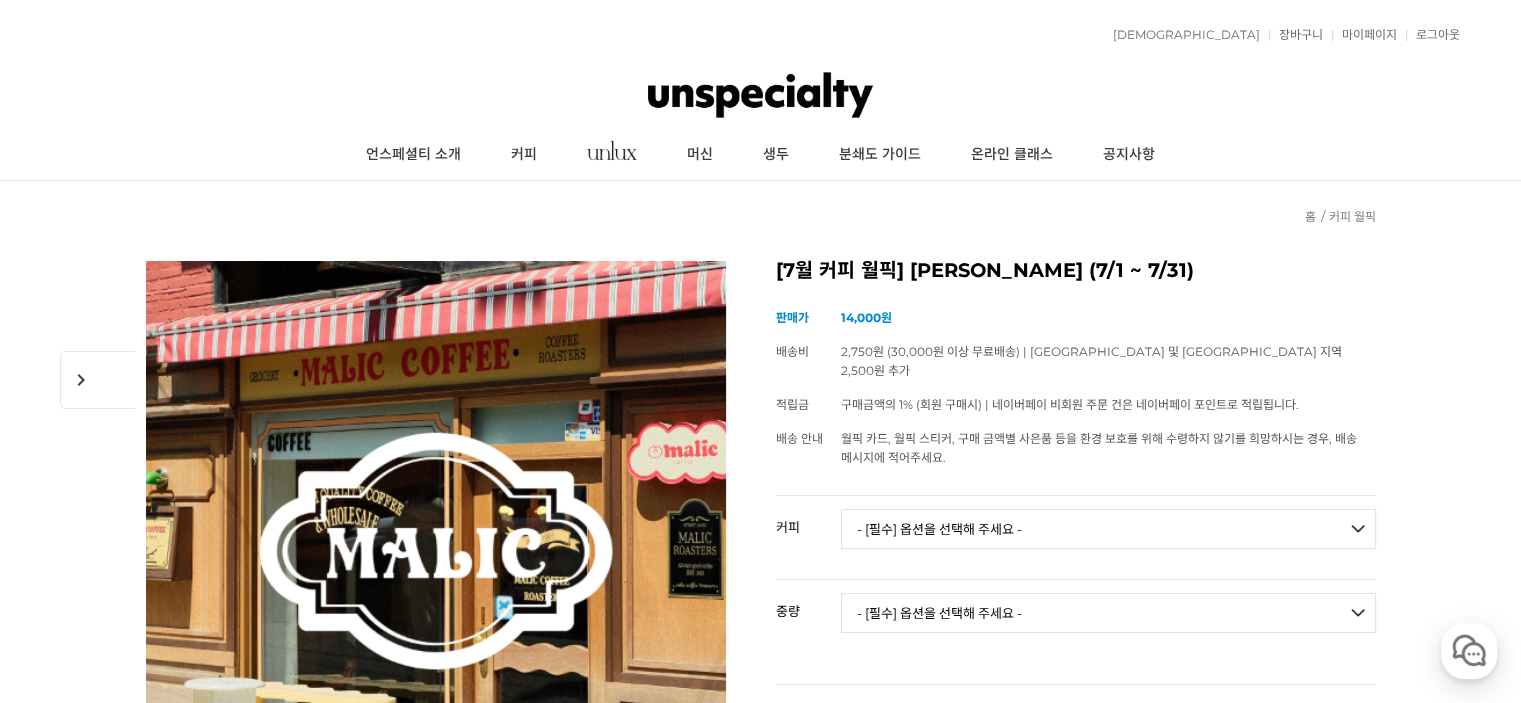 click on "- [필수] 옵션을 선택해 주세요 - ------------------- 언스페셜티 분쇄도 가이드 종이(주문 1개당 최대 1개 제공) 그레이프 쥬스 (언스페셜티 블렌드) 애플 쥬스 (언스페셜티 블렌드) 허니 자몽 쥬스 (언스페셜티 블렌드) [기획상품] 2024 Best of Panama 3종 10g 레시피팩 프루티 블렌드 마일드 블렌드 모닝 블렌드 #1 탄자니아 아카시아 힐스 게이샤 AA 풀리 워시드 [품절] #2 콜롬비아 포파얀 슈가케인 디카페인 #3 에티오피아 알로 타미루 미리가 74158 워시드 #4 에티오피아 첼베사 워시드 디카페인 #5 케냐 뚱구리 AB 풀리 워시드 [품절] #6 에티오피아 버그 우 셀렉션 에얼룸 내추럴 (Lot2) #7 에티오피아 알로 타미루 무라고 74158 클래식 워시드 #8 케냐 은가라투아 AB 워시드 (Lot 159) [품절] [7.4 오픈] #9 온두라스 마리사벨 카바예로 파카마라 워시드 #24 페루 알토 미라도르 게이샤 워시드" at bounding box center [1108, 529] 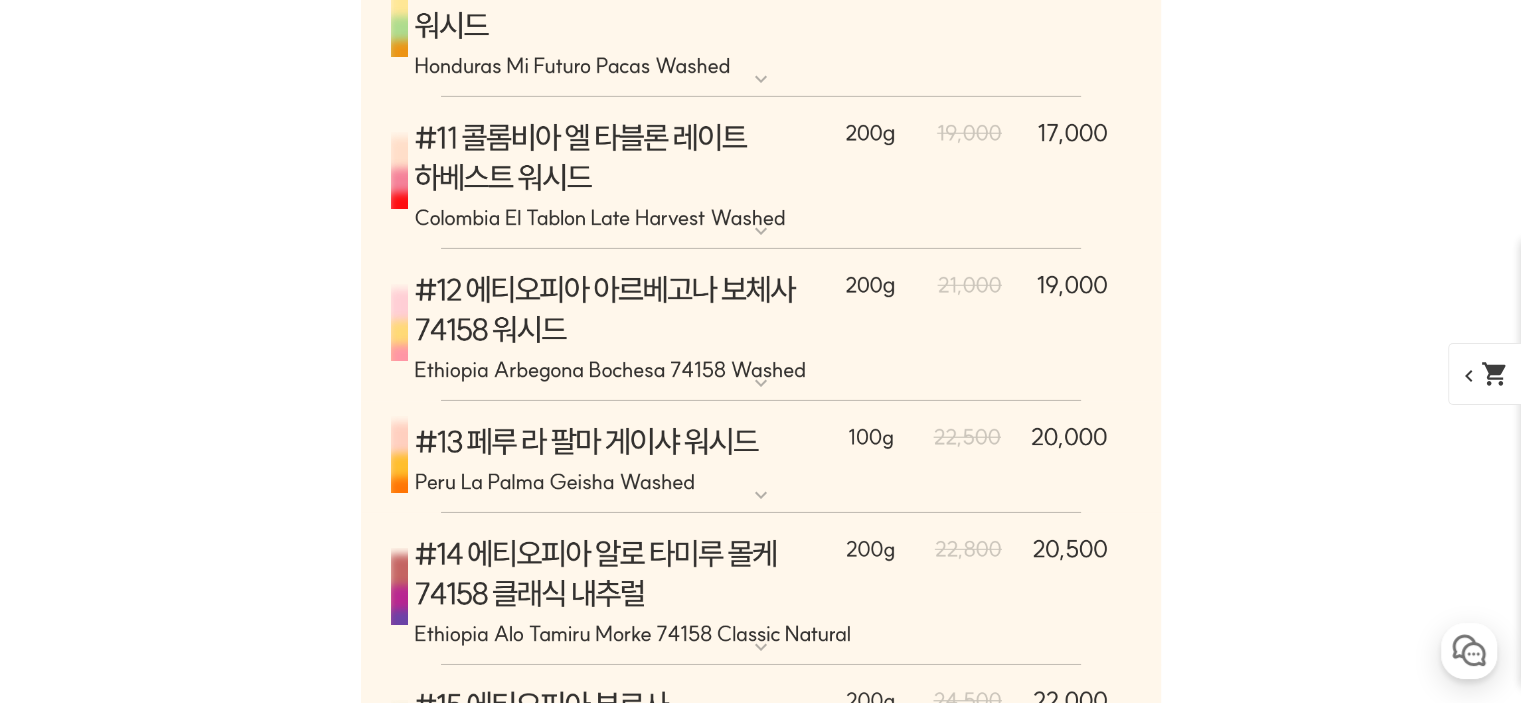 scroll, scrollTop: 14086, scrollLeft: 0, axis: vertical 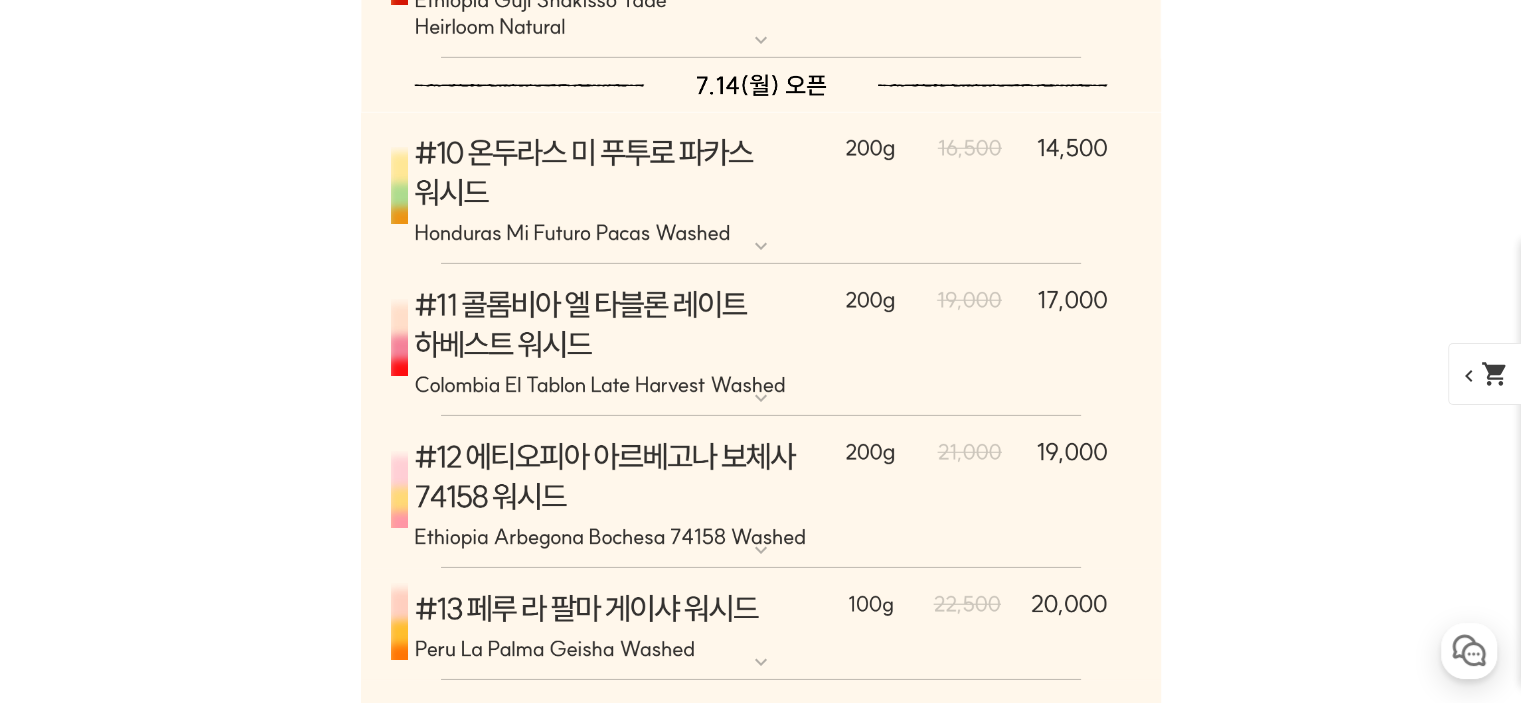 click at bounding box center [761, 188] 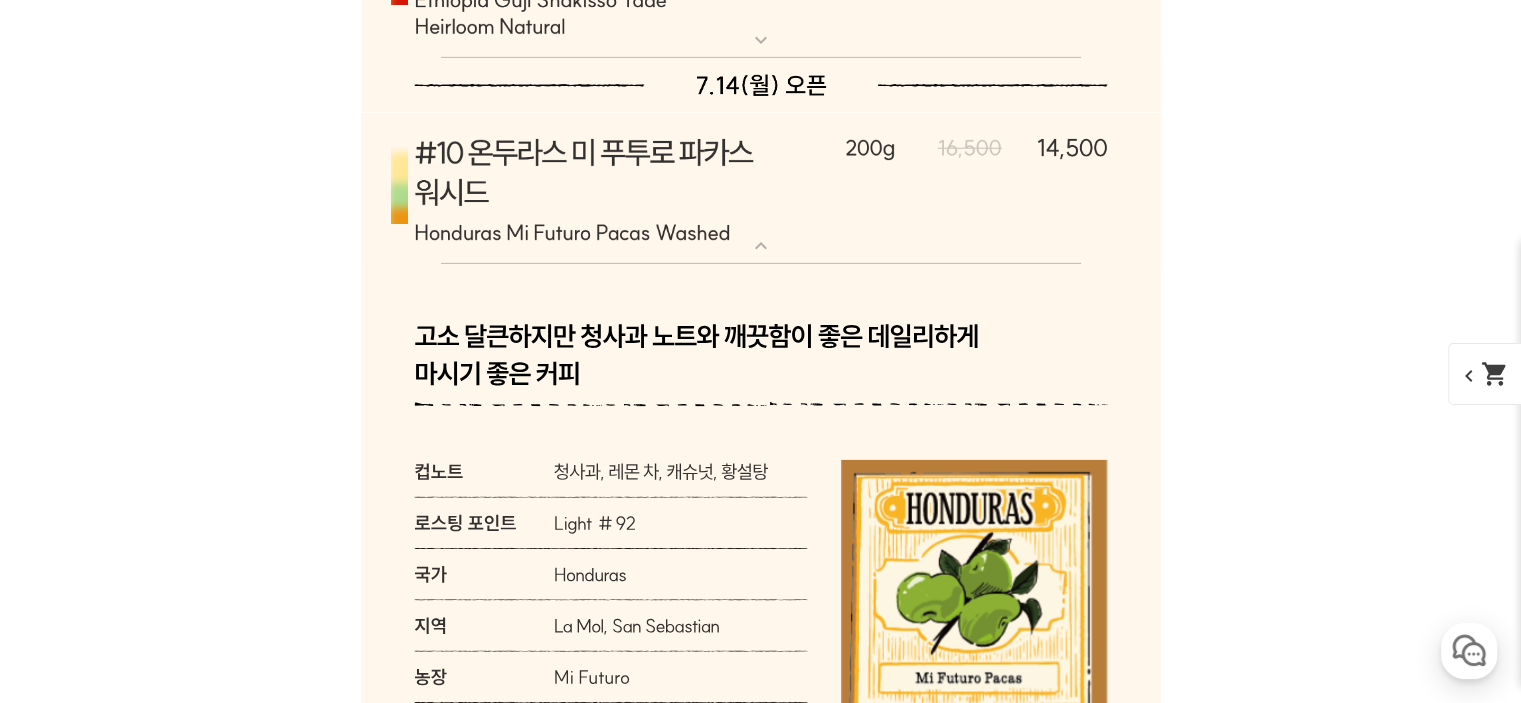 click at bounding box center (761, 188) 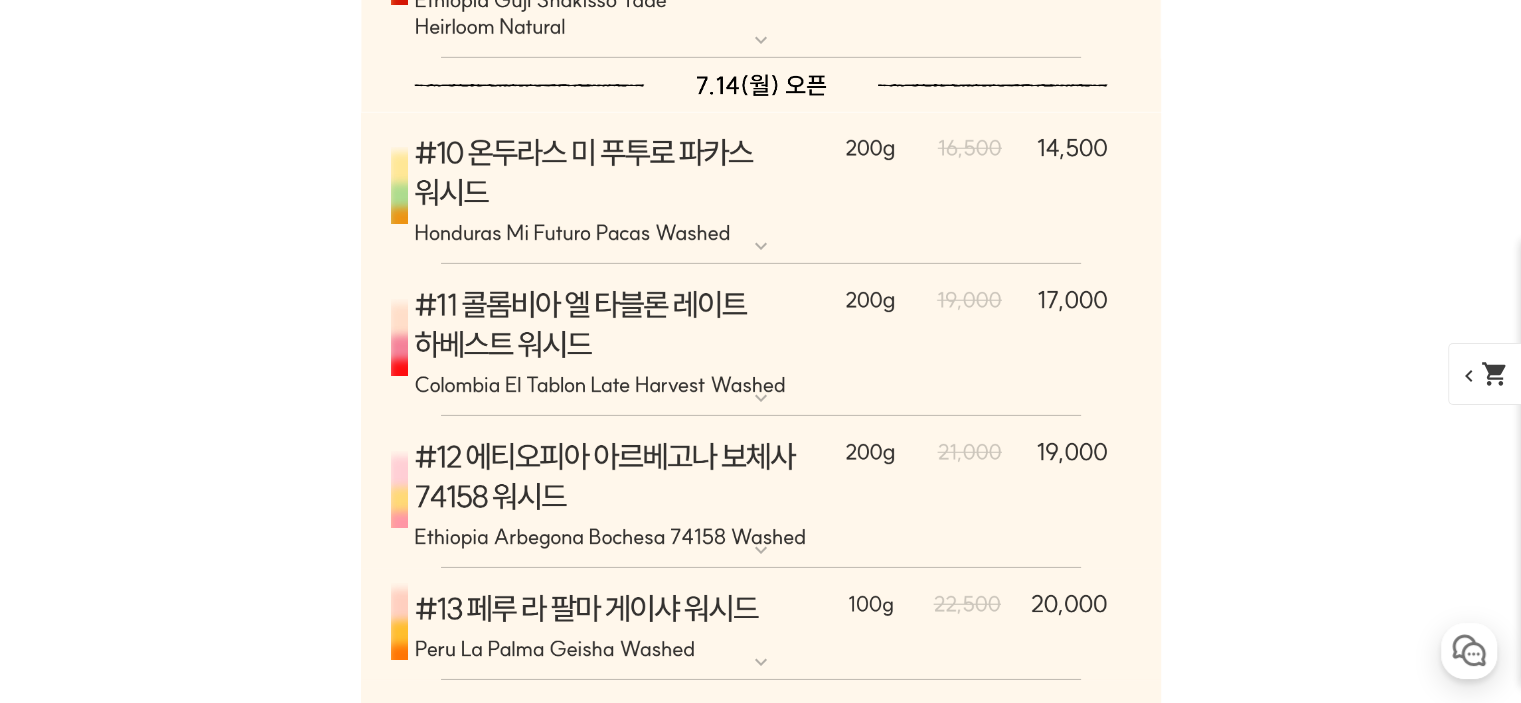 scroll, scrollTop: 13920, scrollLeft: 0, axis: vertical 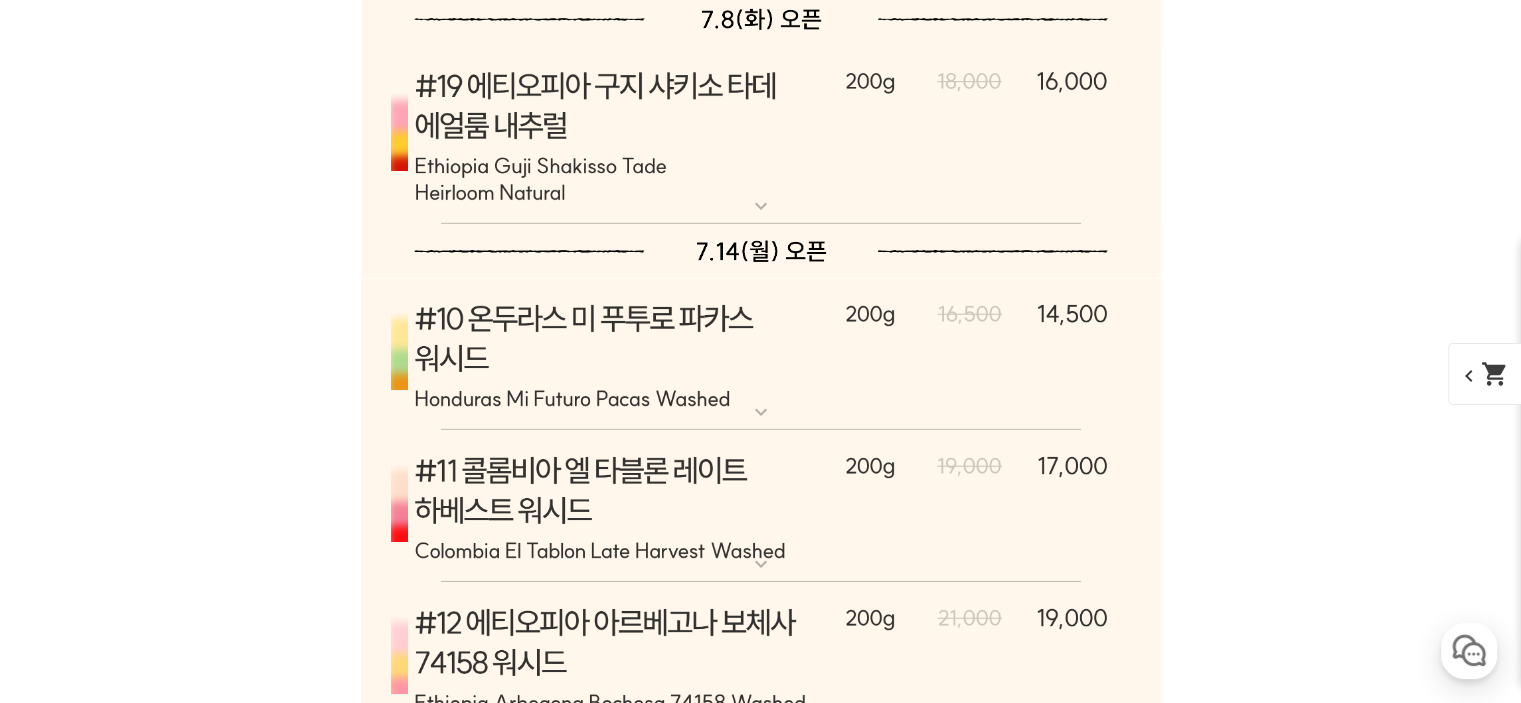 click at bounding box center (761, 135) 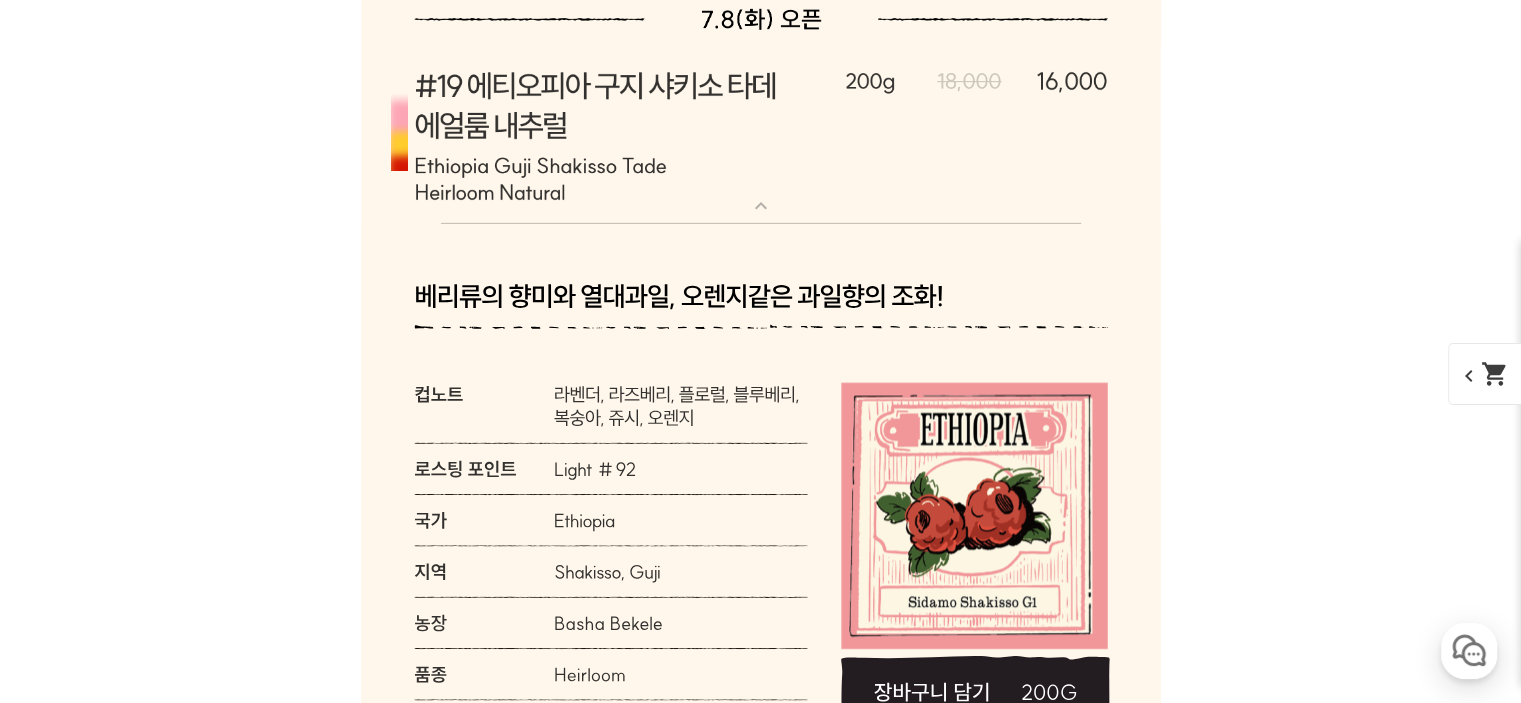 click at bounding box center (761, 135) 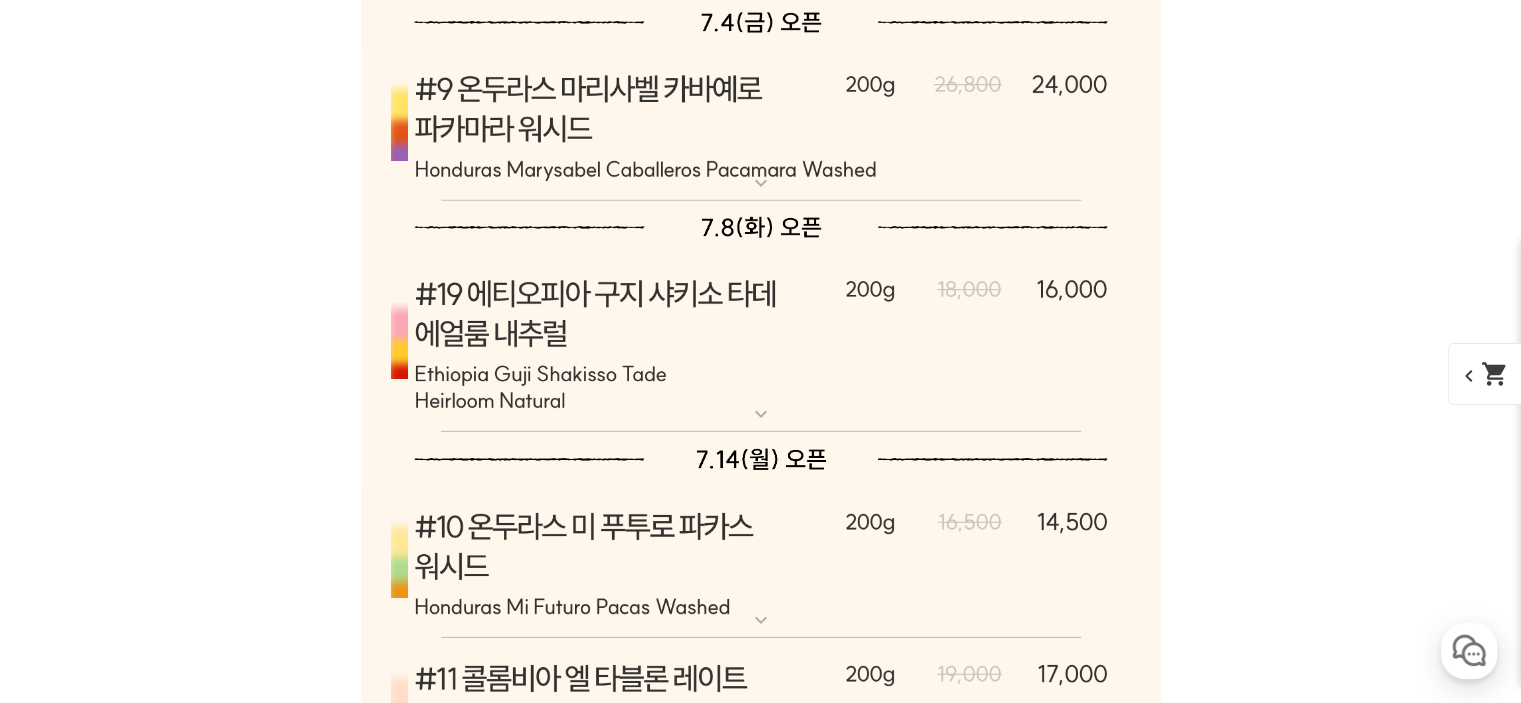 scroll, scrollTop: 13586, scrollLeft: 0, axis: vertical 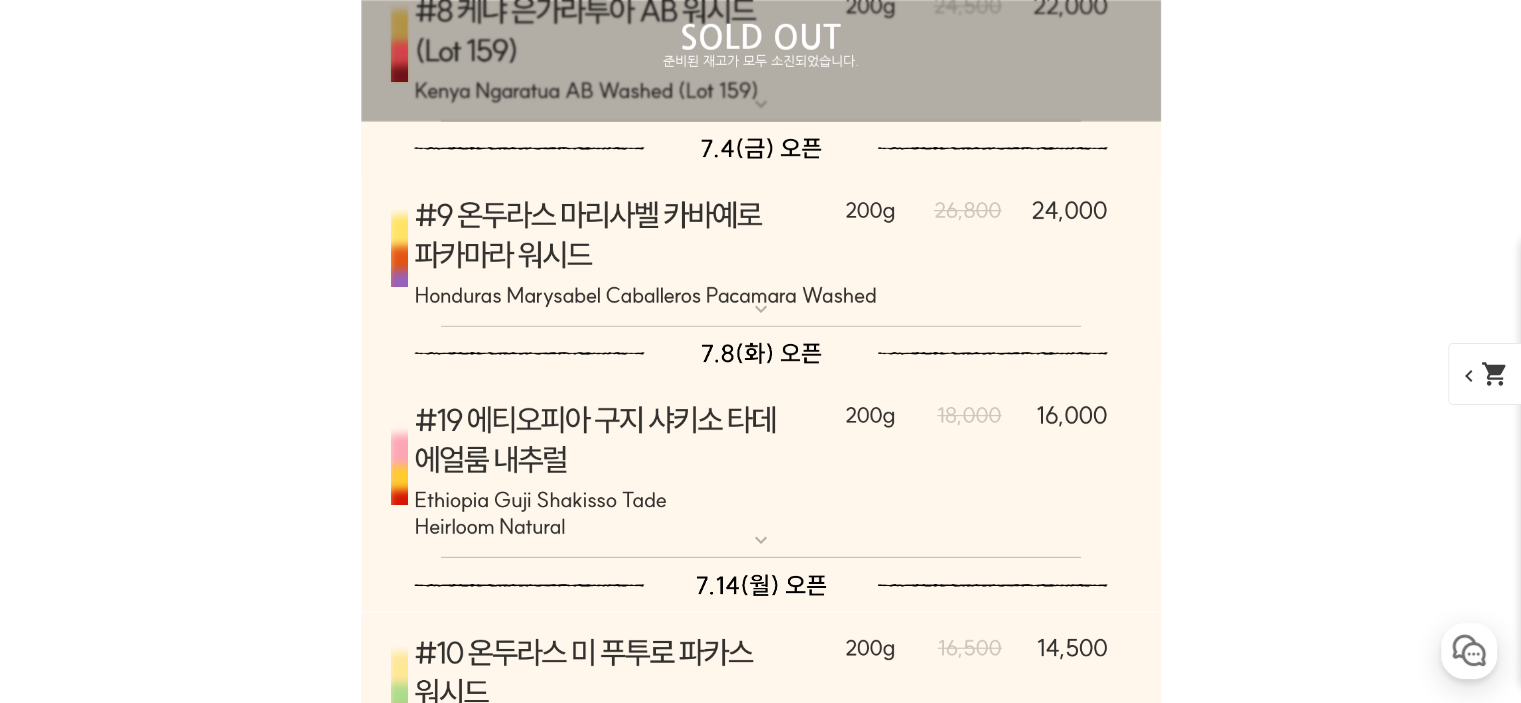 click at bounding box center (761, 251) 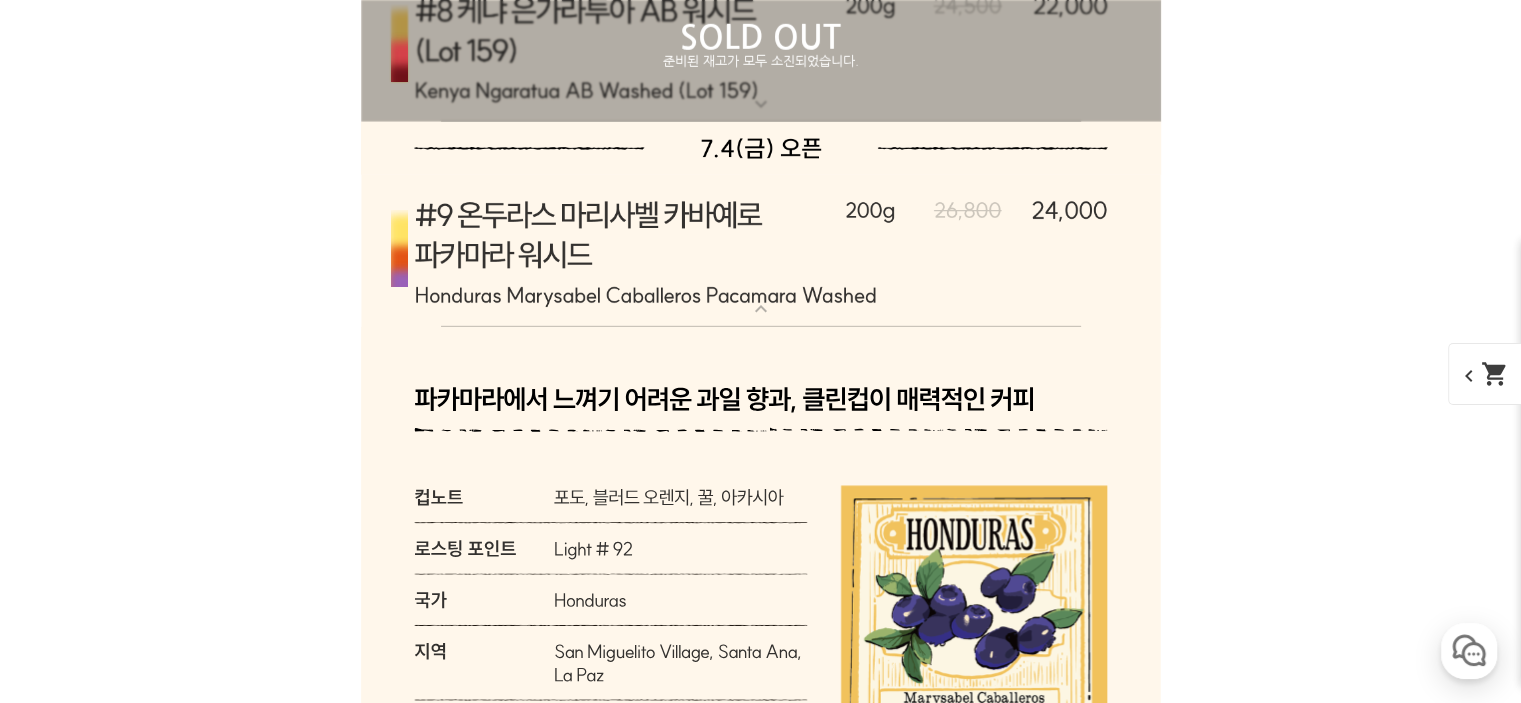 click at bounding box center (761, 251) 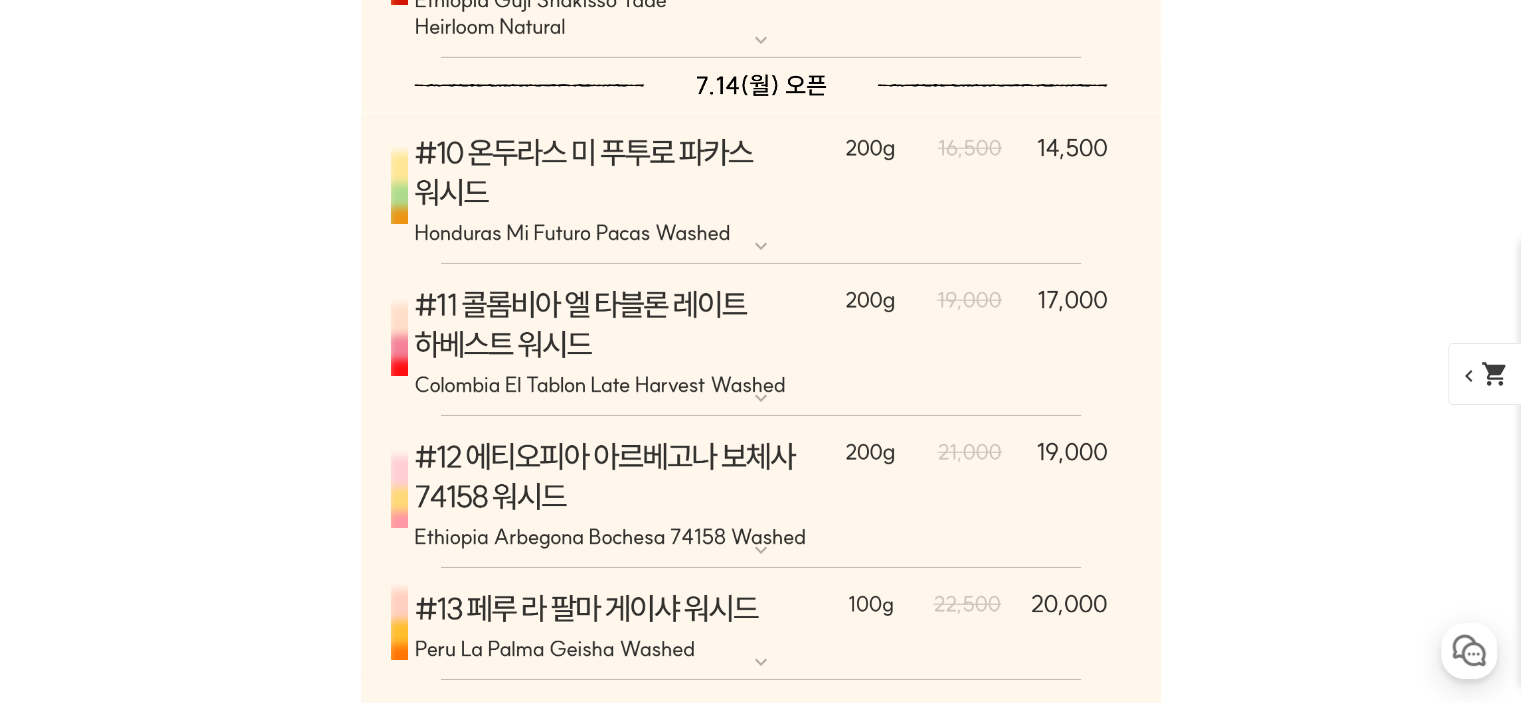 scroll, scrollTop: 14253, scrollLeft: 0, axis: vertical 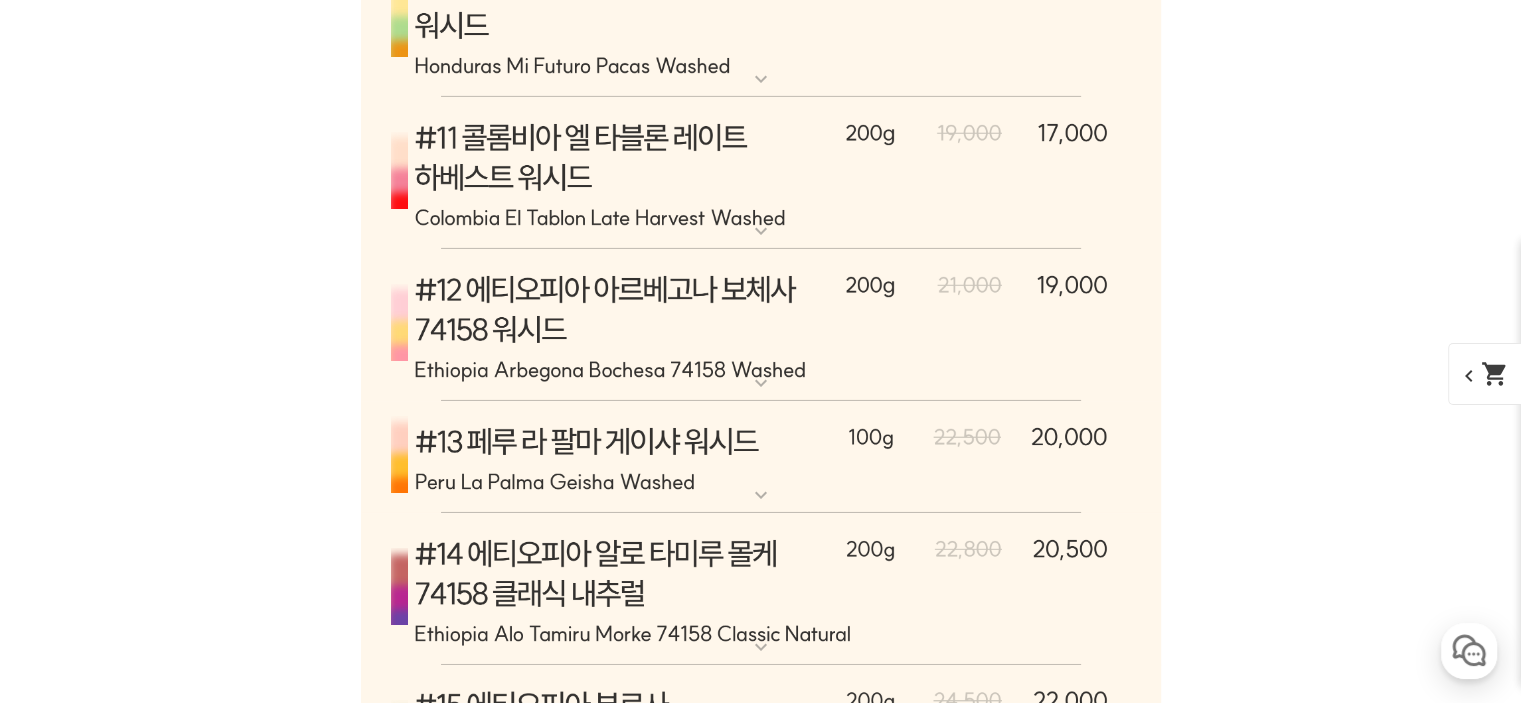 click at bounding box center [761, 325] 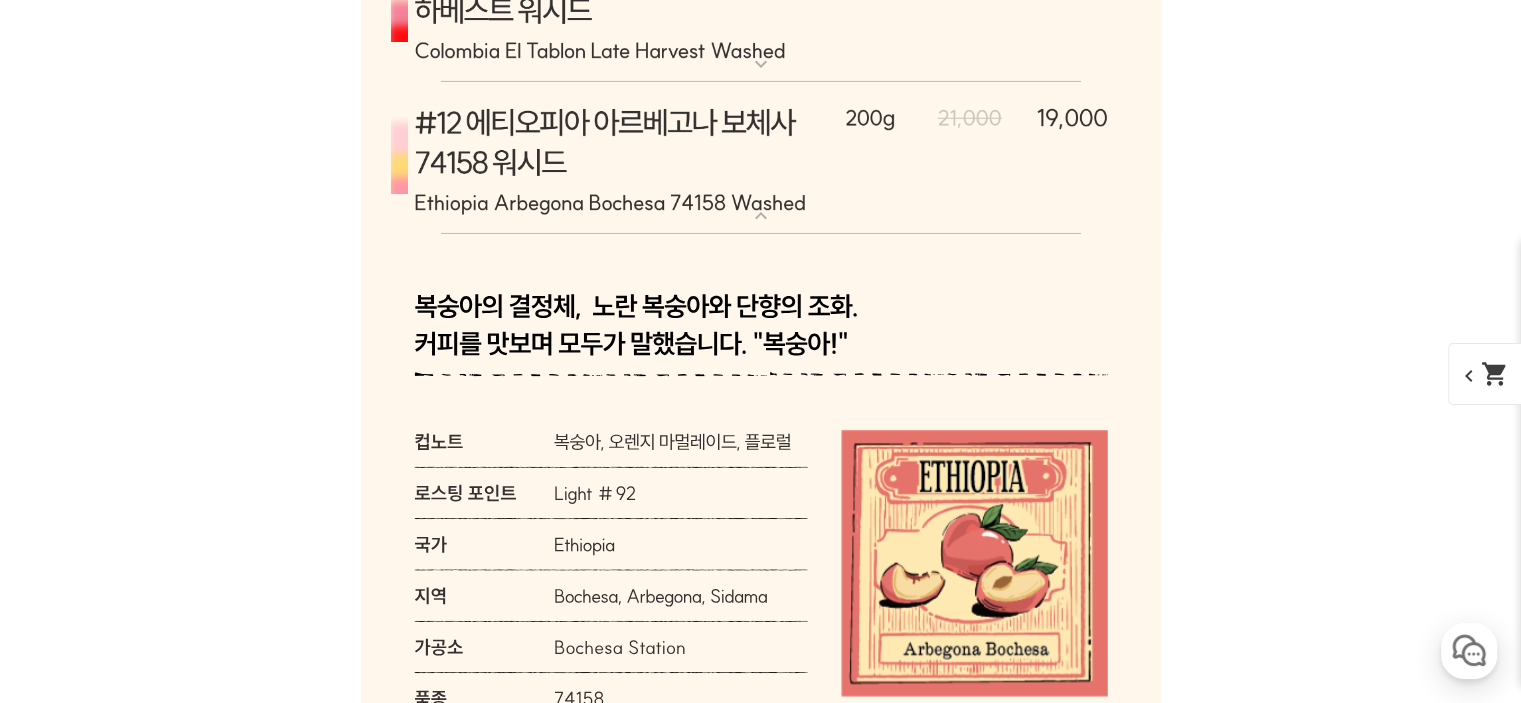 scroll, scrollTop: 14253, scrollLeft: 0, axis: vertical 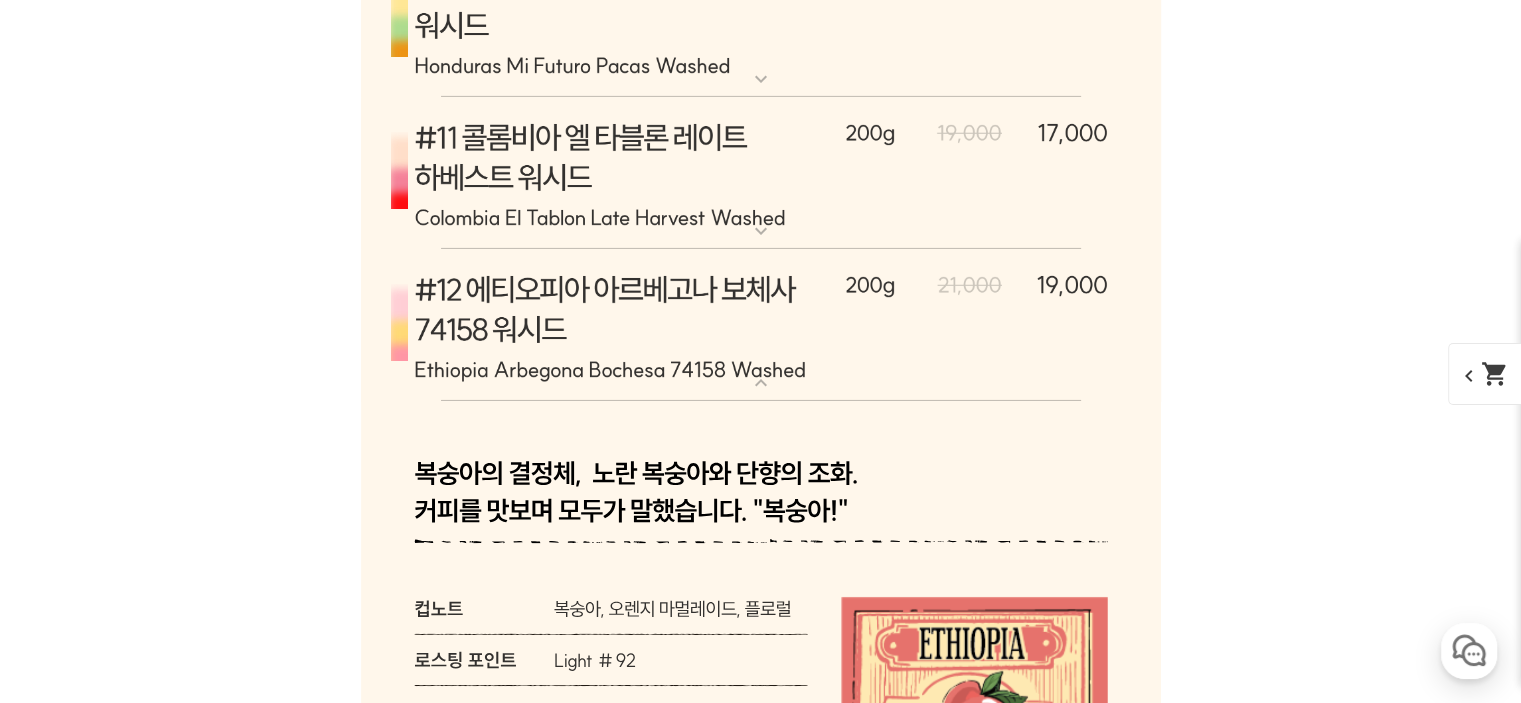 click at bounding box center (761, 325) 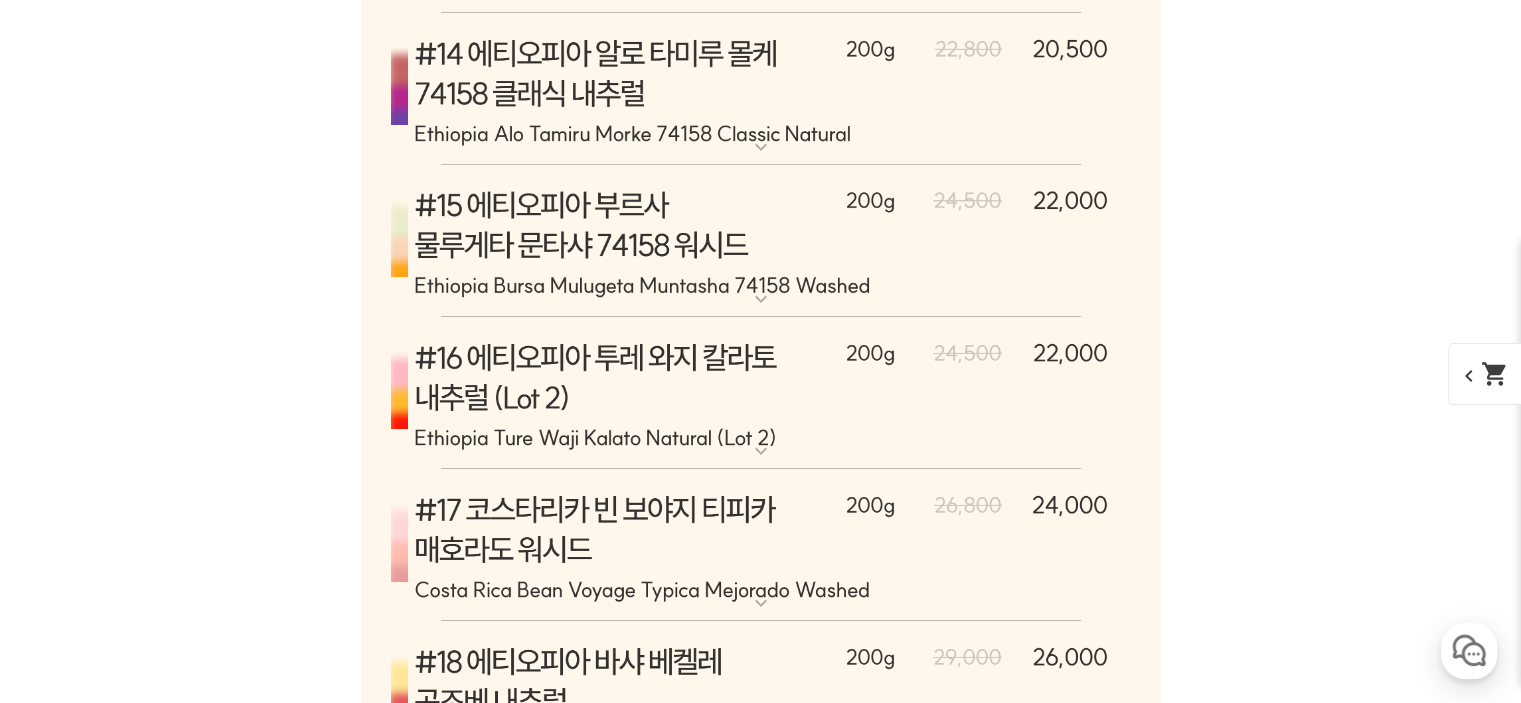 scroll, scrollTop: 15253, scrollLeft: 0, axis: vertical 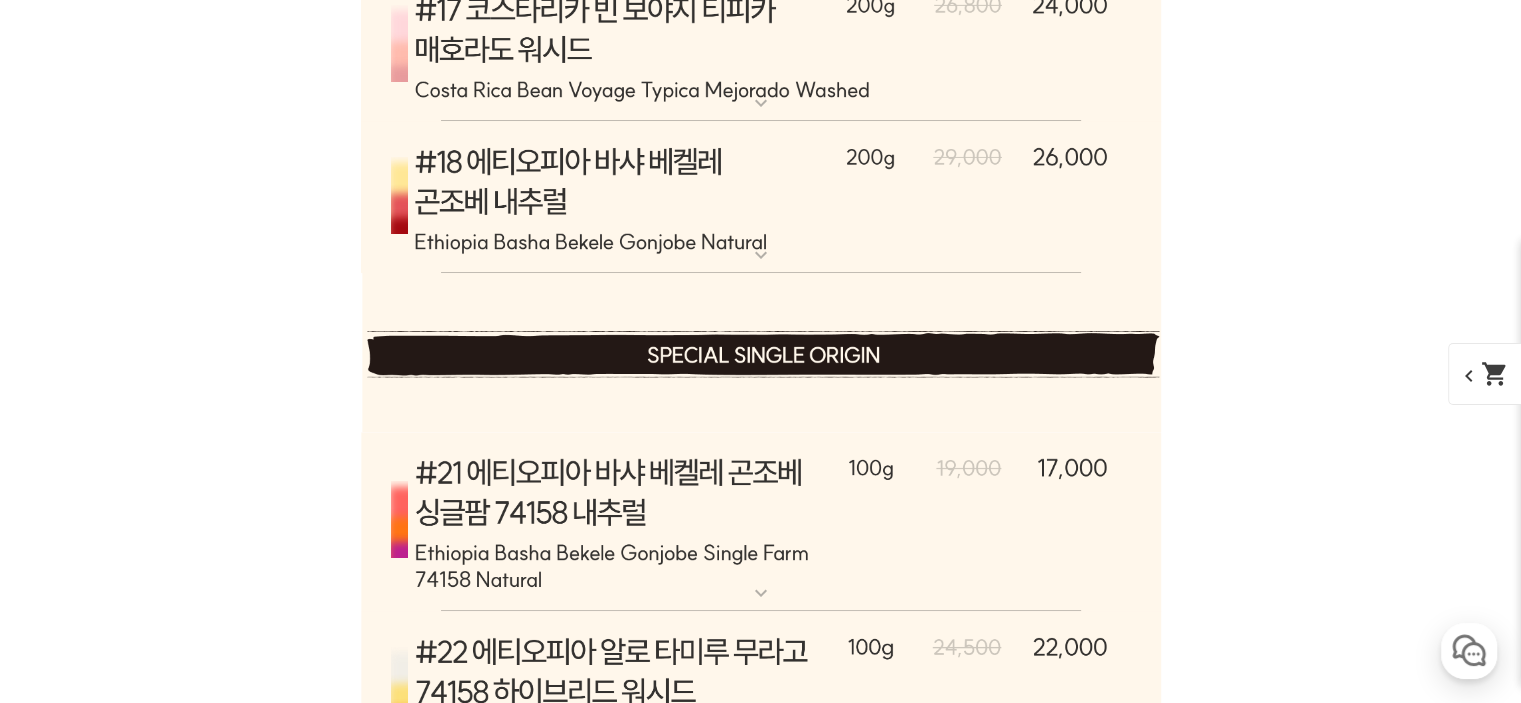 click at bounding box center (761, 522) 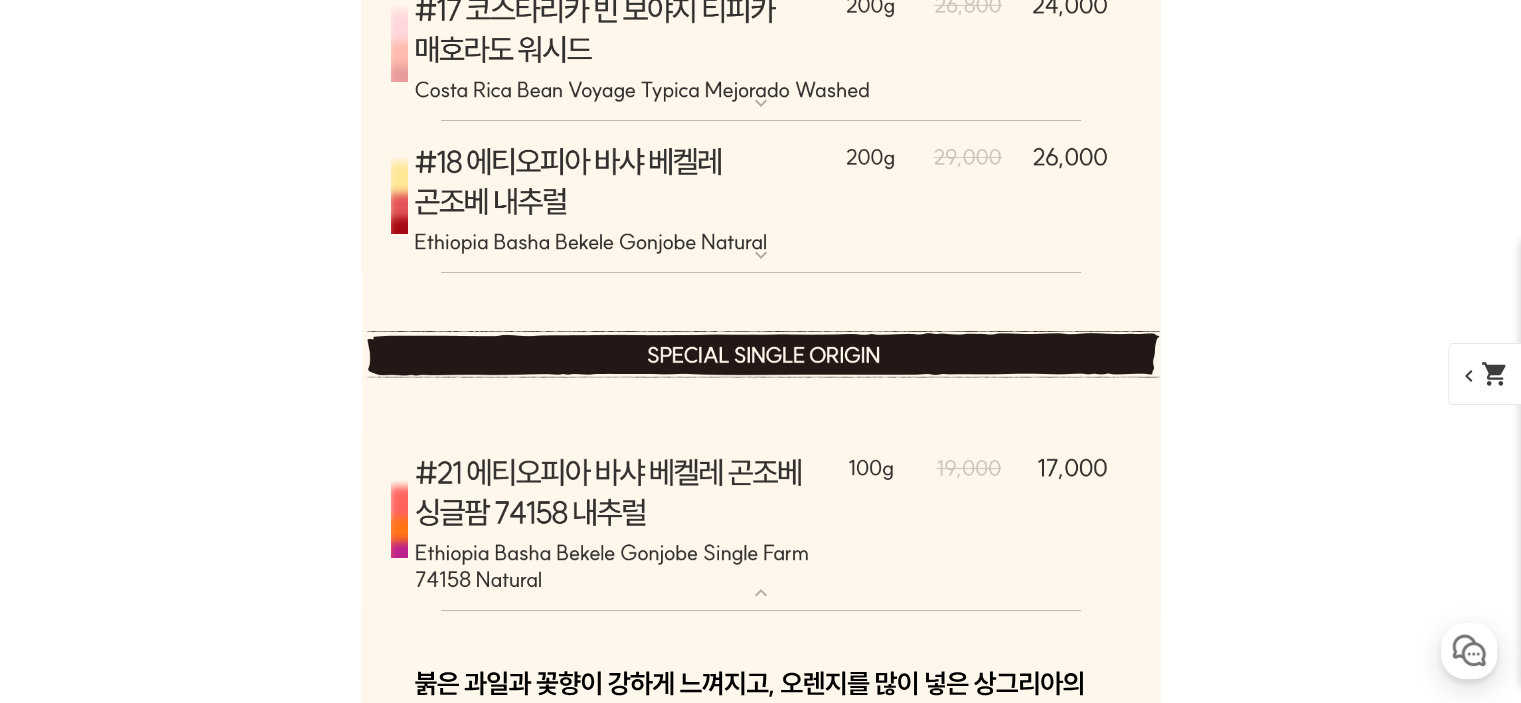 scroll, scrollTop: 14086, scrollLeft: 0, axis: vertical 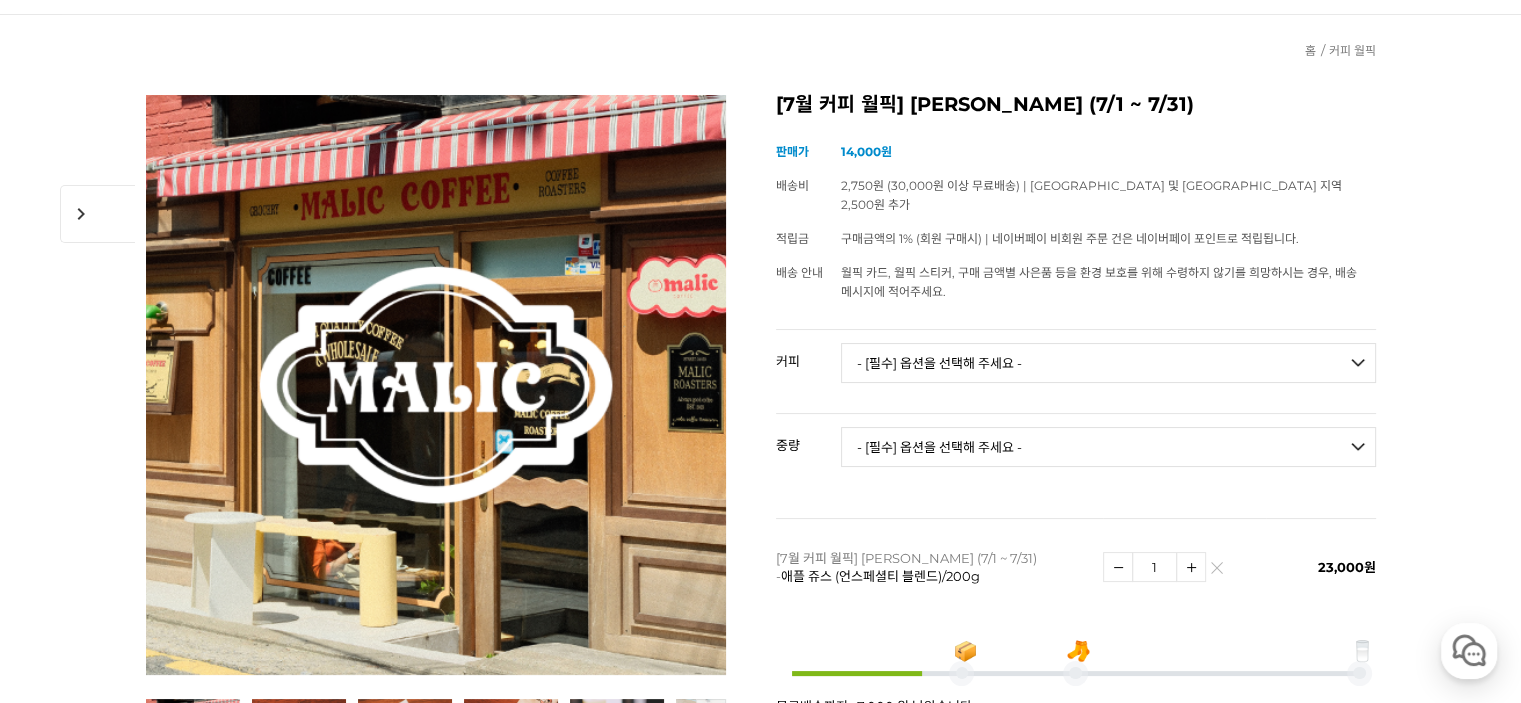 click on "- [필수] 옵션을 선택해 주세요 - ------------------- 언스페셜티 분쇄도 가이드 종이(주문 1개당 최대 1개 제공) 그레이프 쥬스 (언스페셜티 블렌드) 애플 쥬스 (언스페셜티 블렌드) 허니 자몽 쥬스 (언스페셜티 블렌드) [기획상품] 2024 Best of Panama 3종 10g 레시피팩 프루티 블렌드 마일드 블렌드 모닝 블렌드 #1 탄자니아 아카시아 힐스 게이샤 AA 풀리 워시드 [품절] #2 콜롬비아 포파얀 슈가케인 디카페인 #3 에티오피아 알로 타미루 미리가 74158 워시드 #4 에티오피아 첼베사 워시드 디카페인 #5 케냐 뚱구리 AB 풀리 워시드 [품절] #6 에티오피아 버그 우 셀렉션 에얼룸 내추럴 (Lot2) #7 에티오피아 알로 타미루 무라고 74158 클래식 워시드 #8 케냐 은가라투아 AB 워시드 (Lot 159) [품절] [7.4 오픈] #9 온두라스 마리사벨 카바예로 파카마라 워시드 #24 페루 알토 미라도르 게이샤 워시드" at bounding box center (1108, 363) 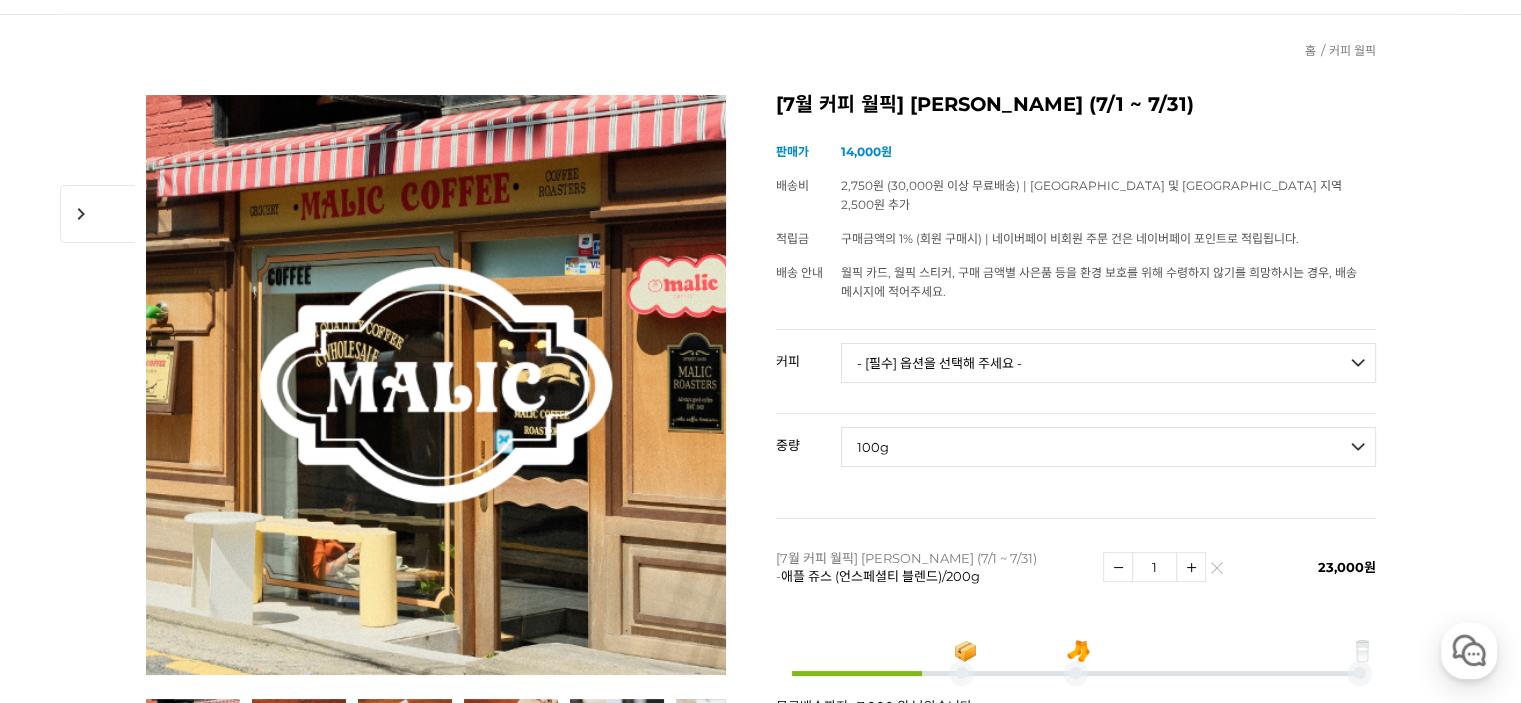 click on "- [필수] 옵션을 선택해 주세요 - ------------------- 100g" at bounding box center [1108, 447] 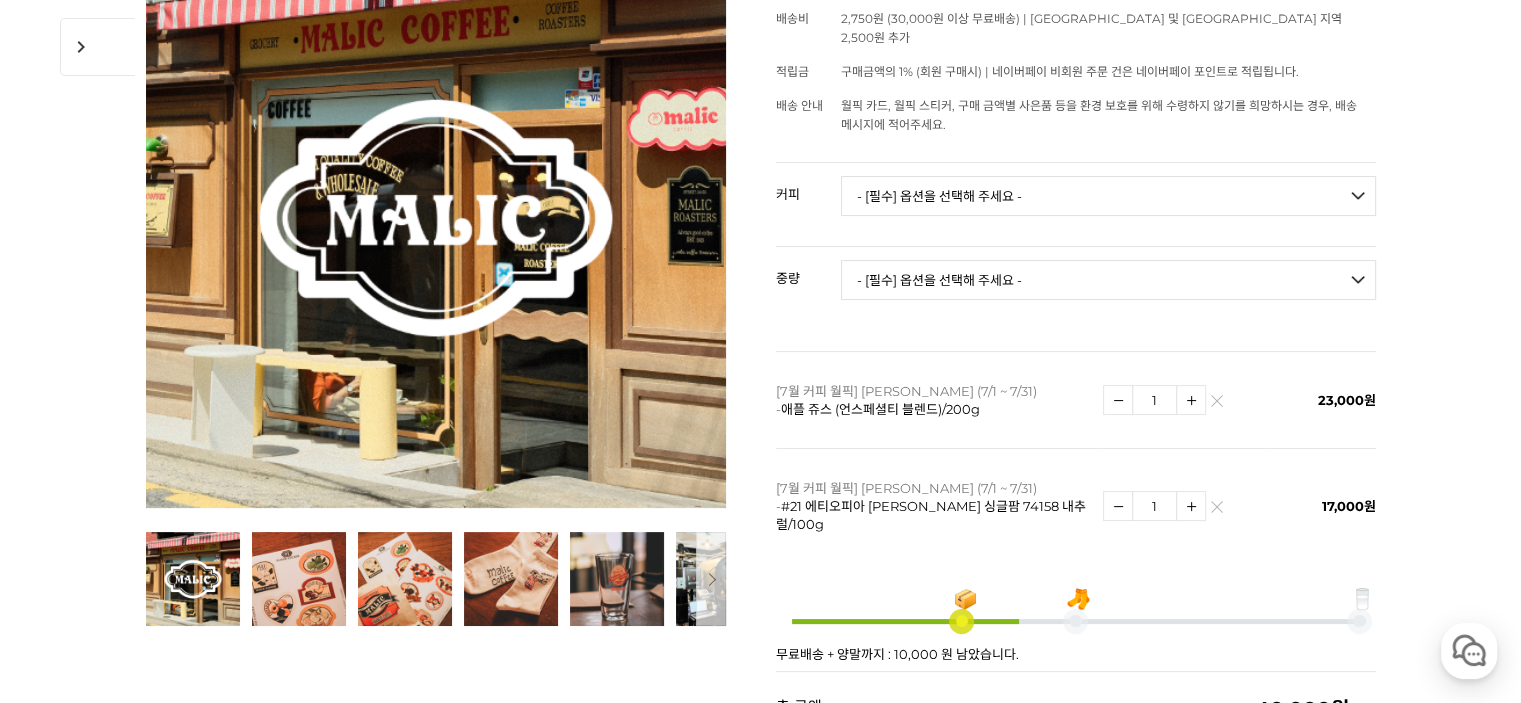 scroll, scrollTop: 666, scrollLeft: 0, axis: vertical 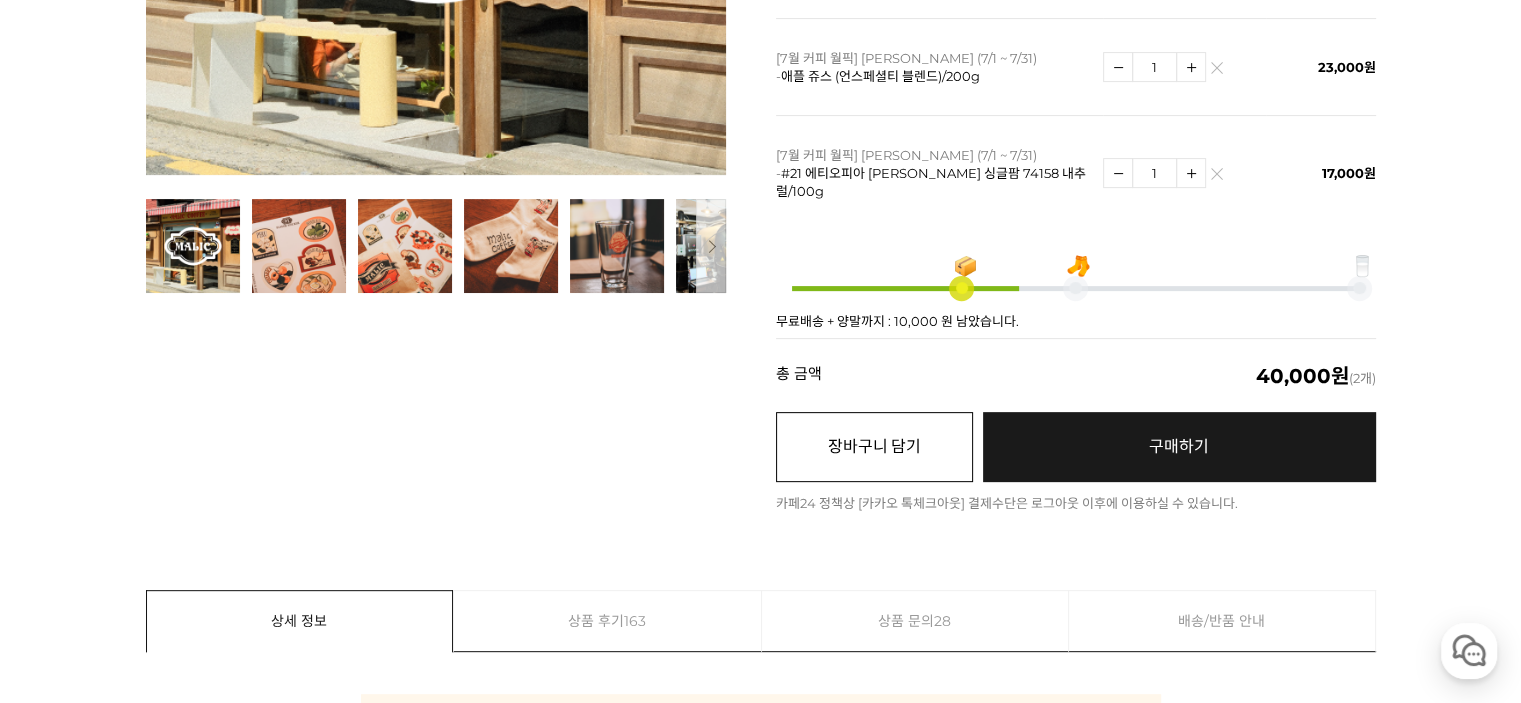 click on "장바구니 담기" at bounding box center [874, 447] 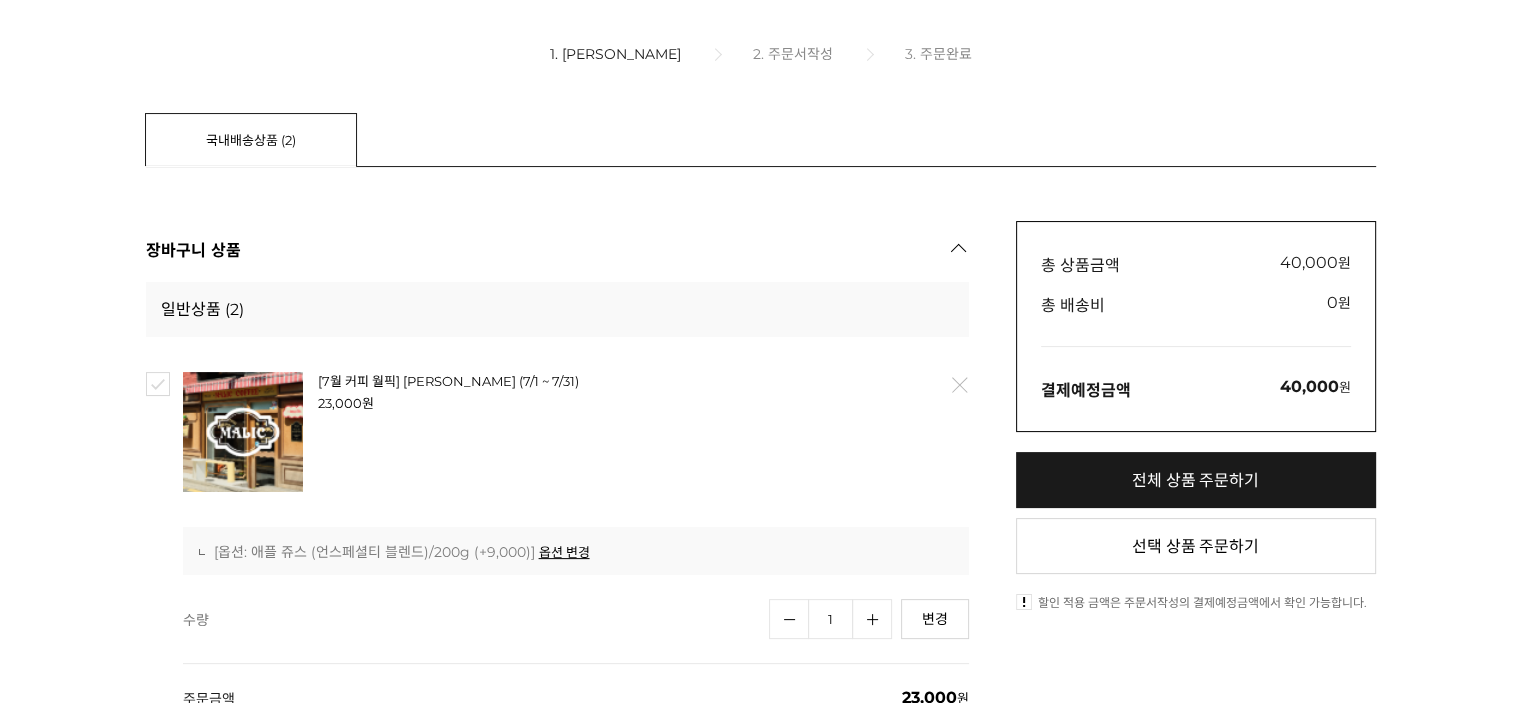 scroll, scrollTop: 333, scrollLeft: 0, axis: vertical 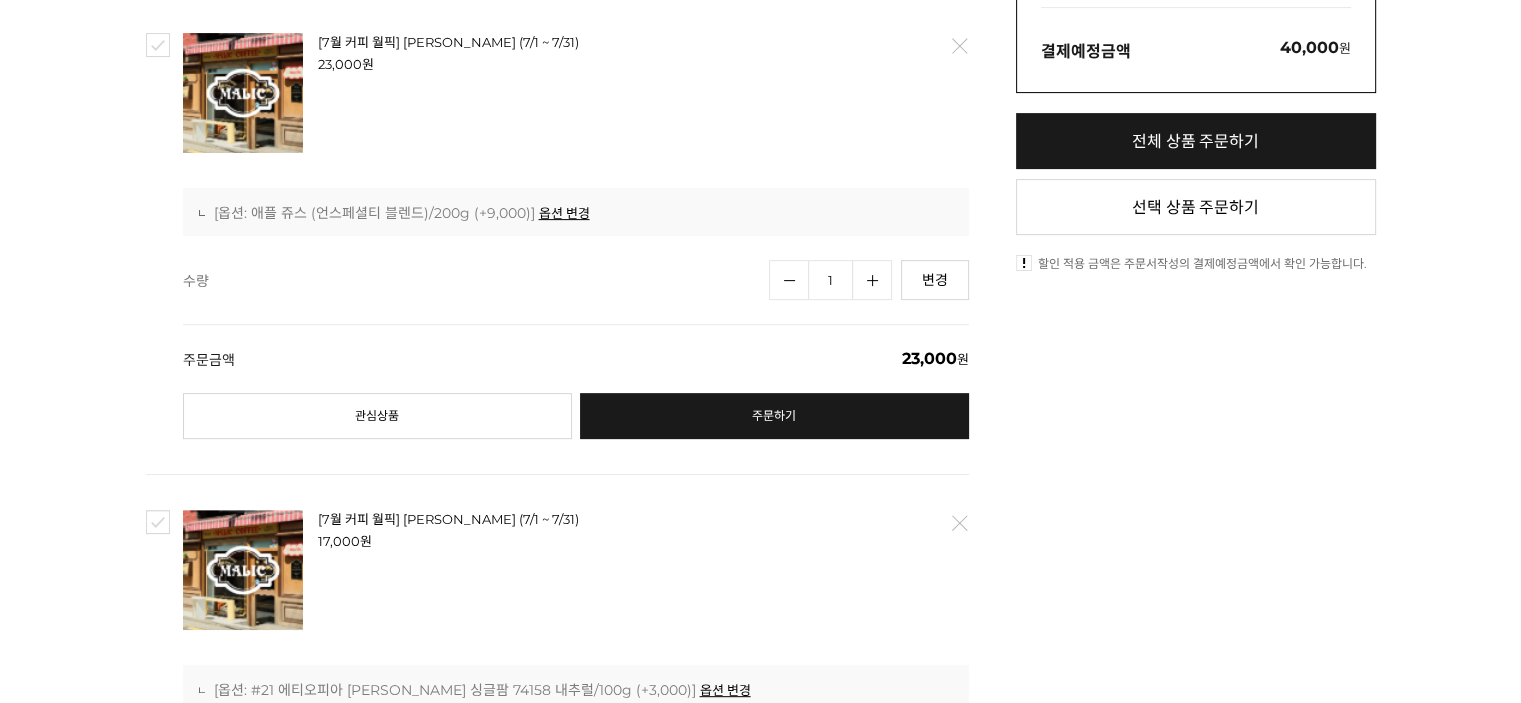 click on "전체 상품 주문하기" at bounding box center [1196, 141] 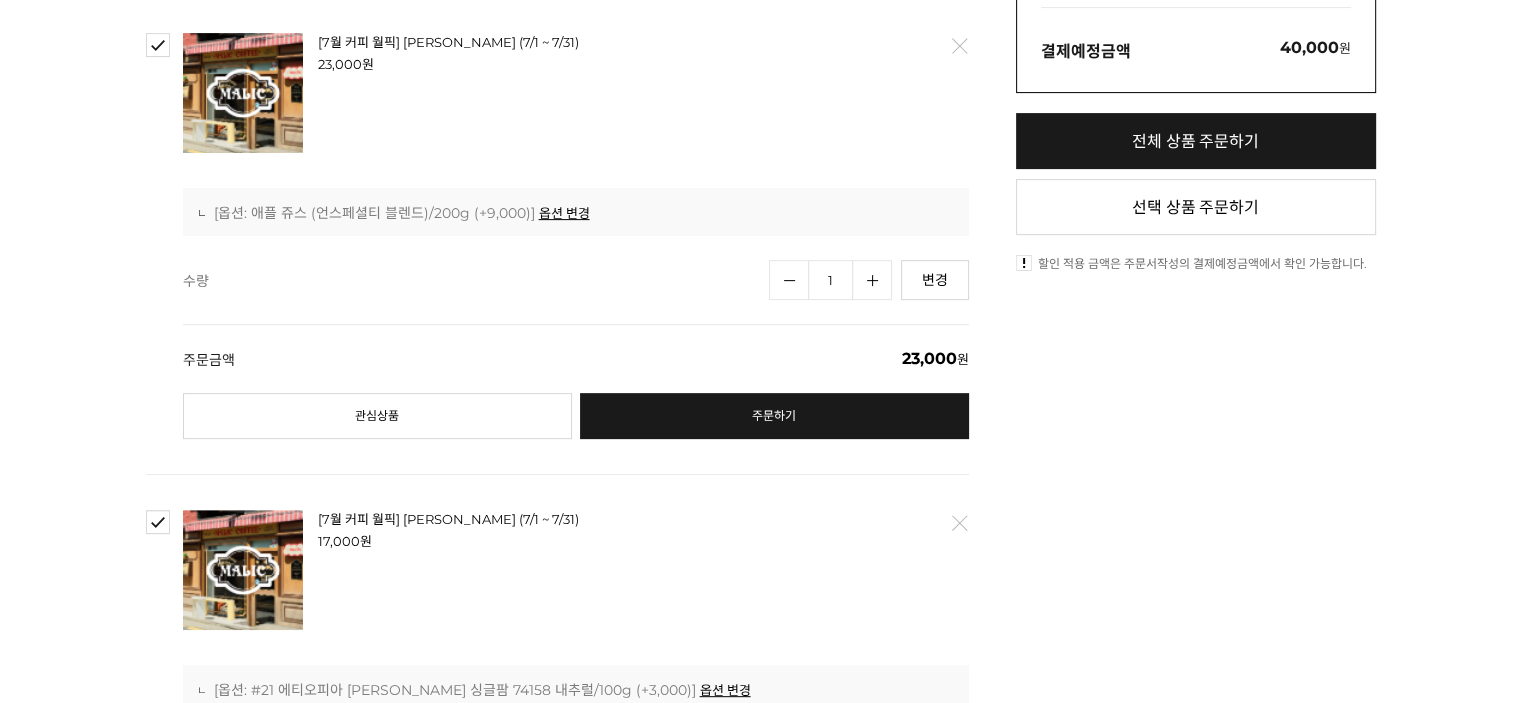 checkbox on "true" 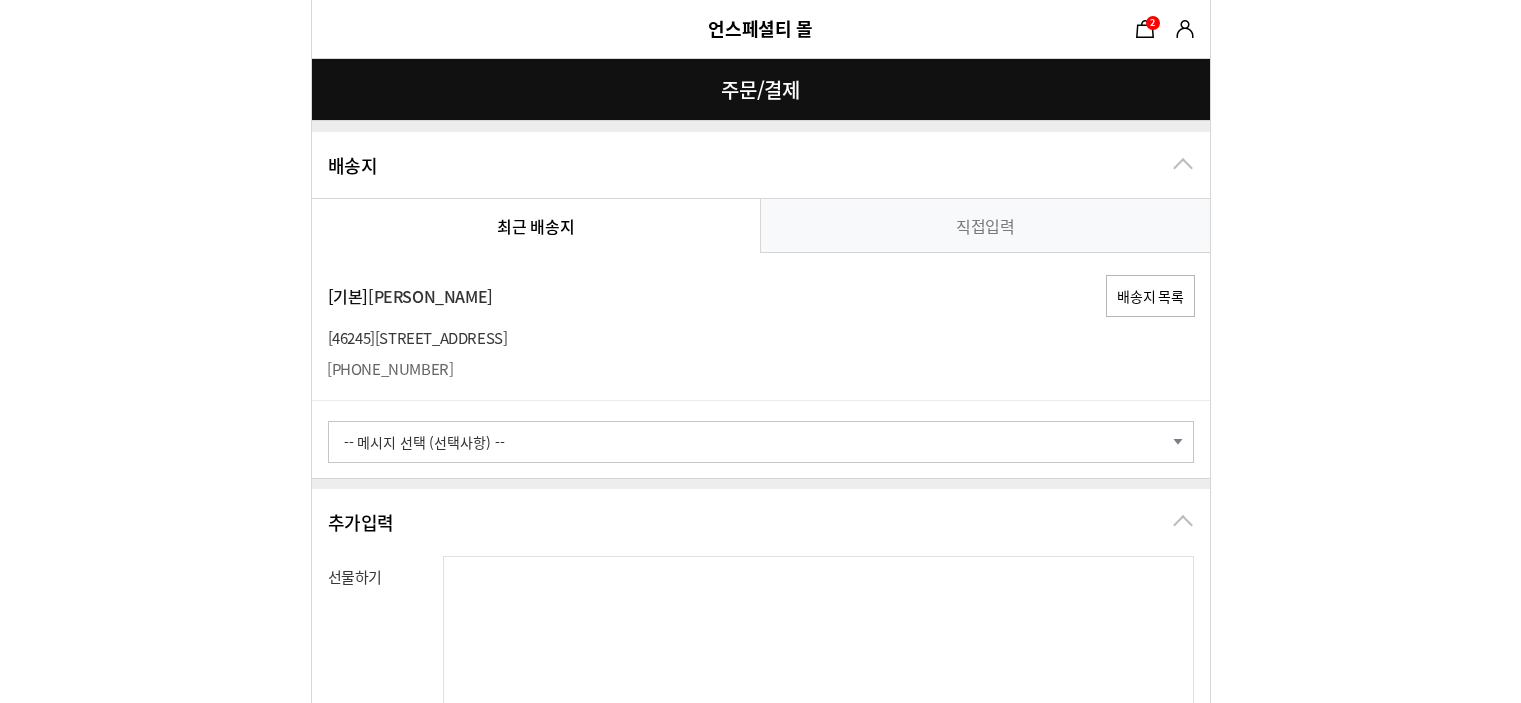 scroll, scrollTop: 0, scrollLeft: 0, axis: both 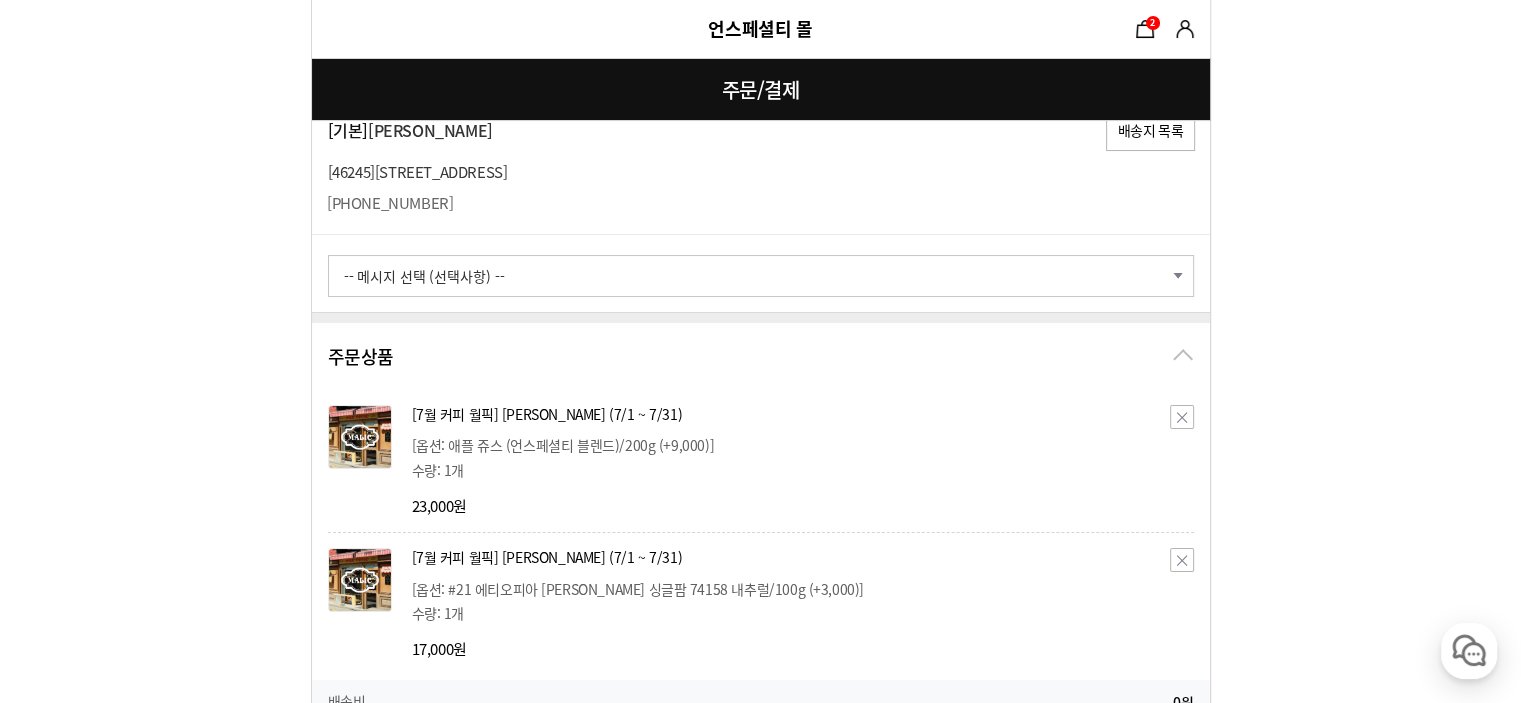 click on "-- 메시지 선택 (선택사항) --
배송 전에 미리 연락바랍니다.
부재 시 경비실에 맡겨주세요.
부재 시 문 앞에 놓아주세요.
빠른 배송 부탁드립니다.
택배함에 보관해 주세요.
직접 입력" at bounding box center (761, 276) 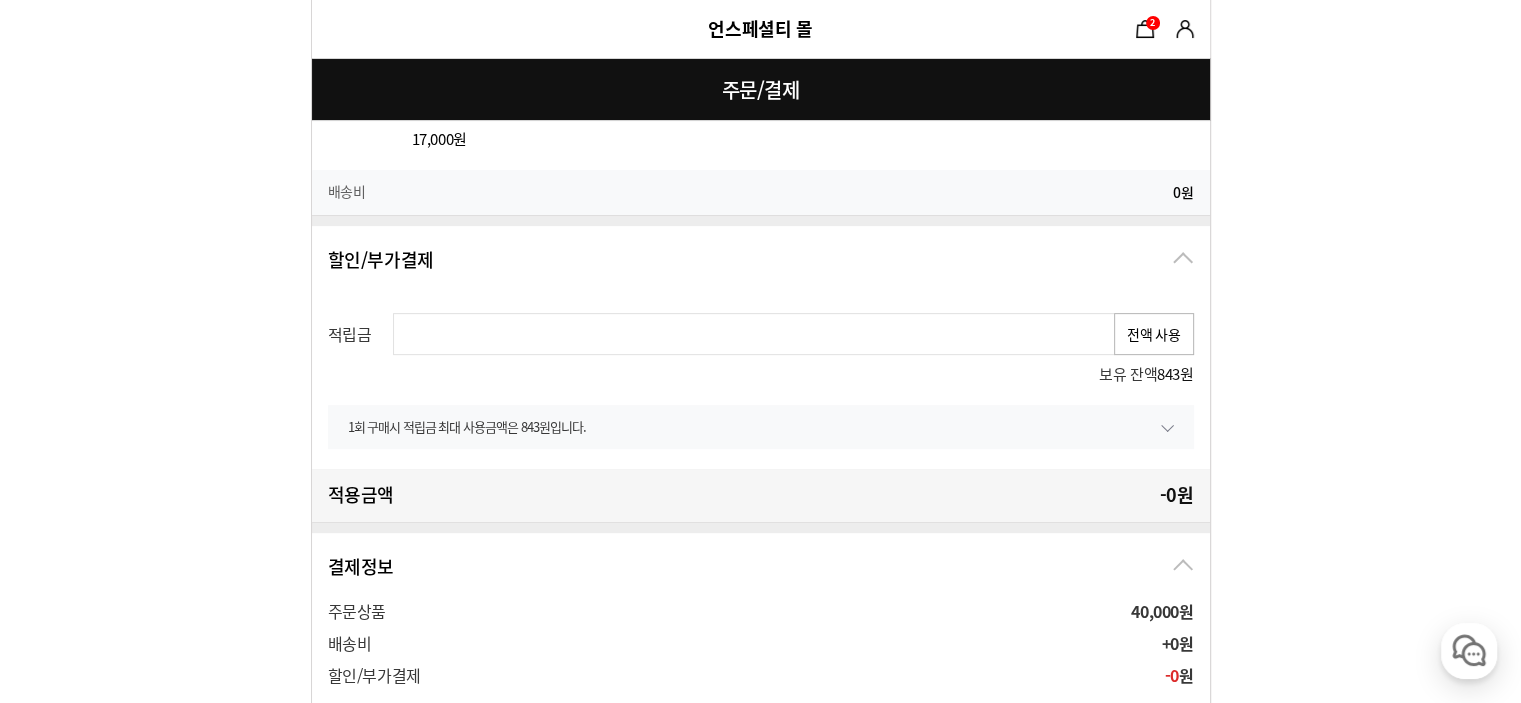 scroll, scrollTop: 833, scrollLeft: 0, axis: vertical 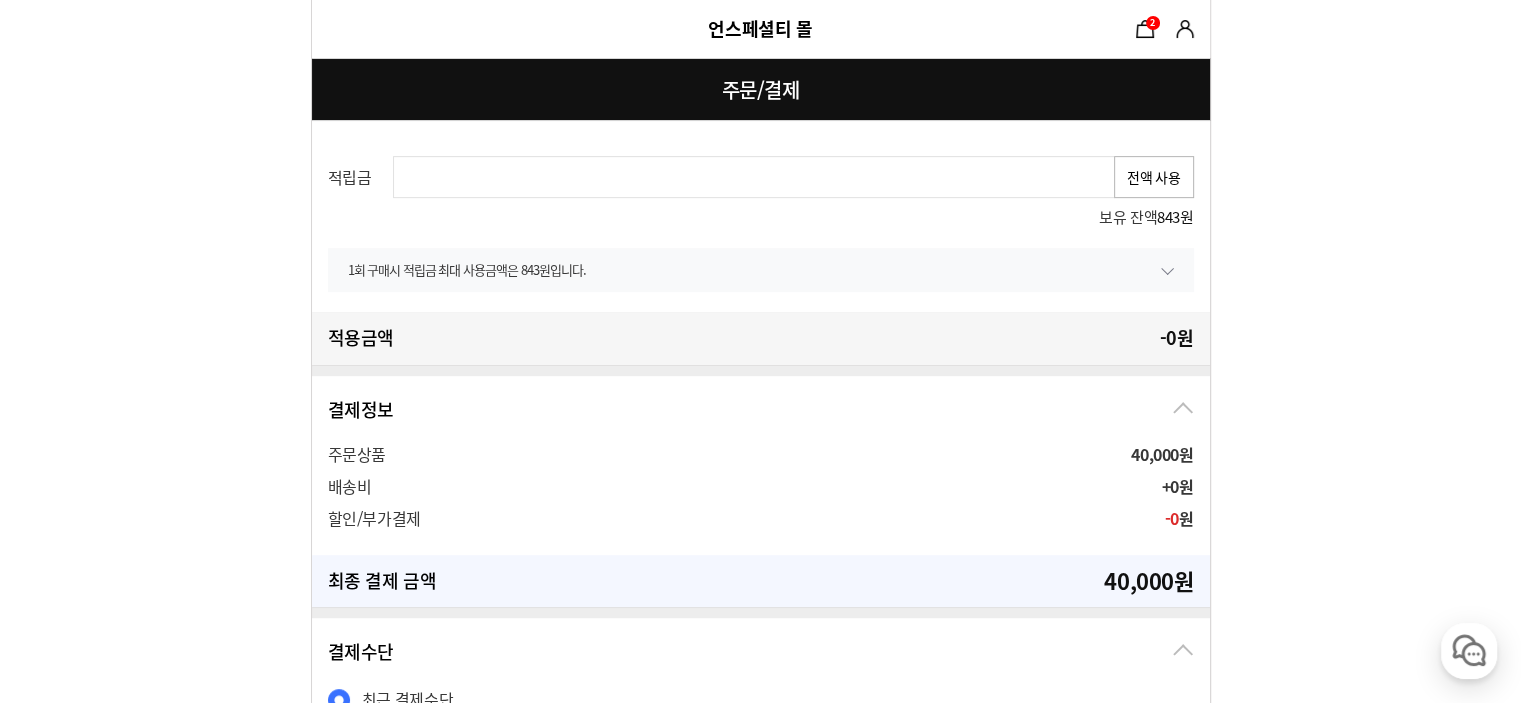 click on "전액 사용" at bounding box center [1154, 177] 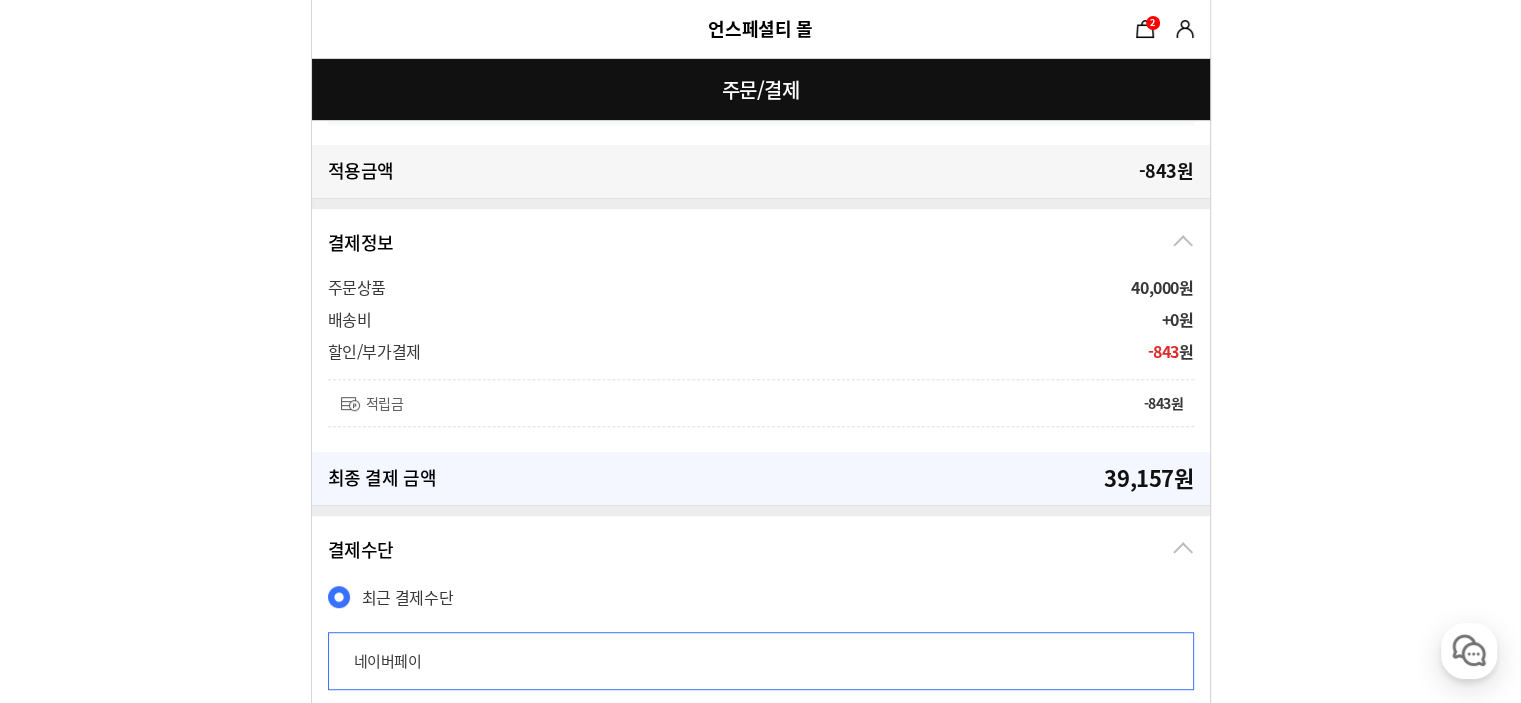 scroll, scrollTop: 1333, scrollLeft: 0, axis: vertical 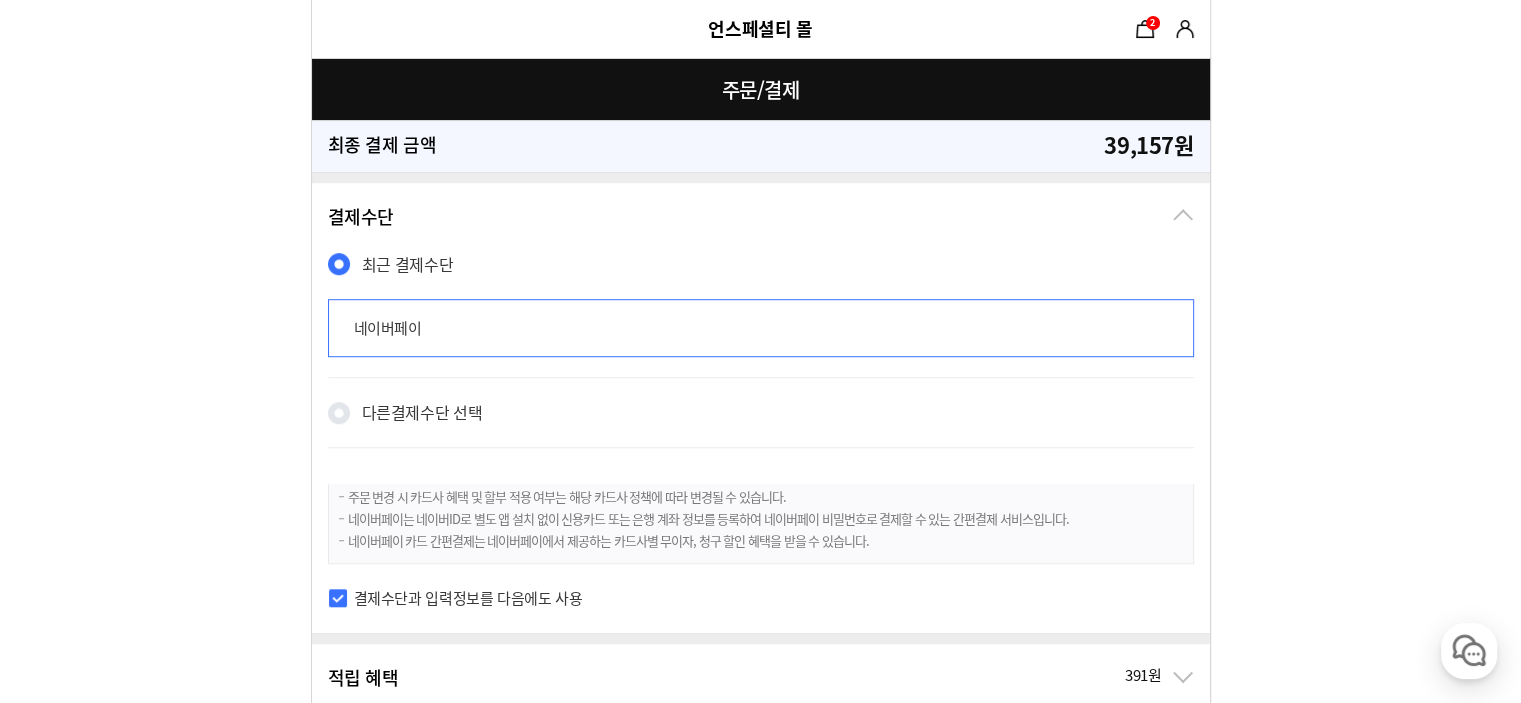 click on "다른  결제수단 선택" at bounding box center [339, 413] 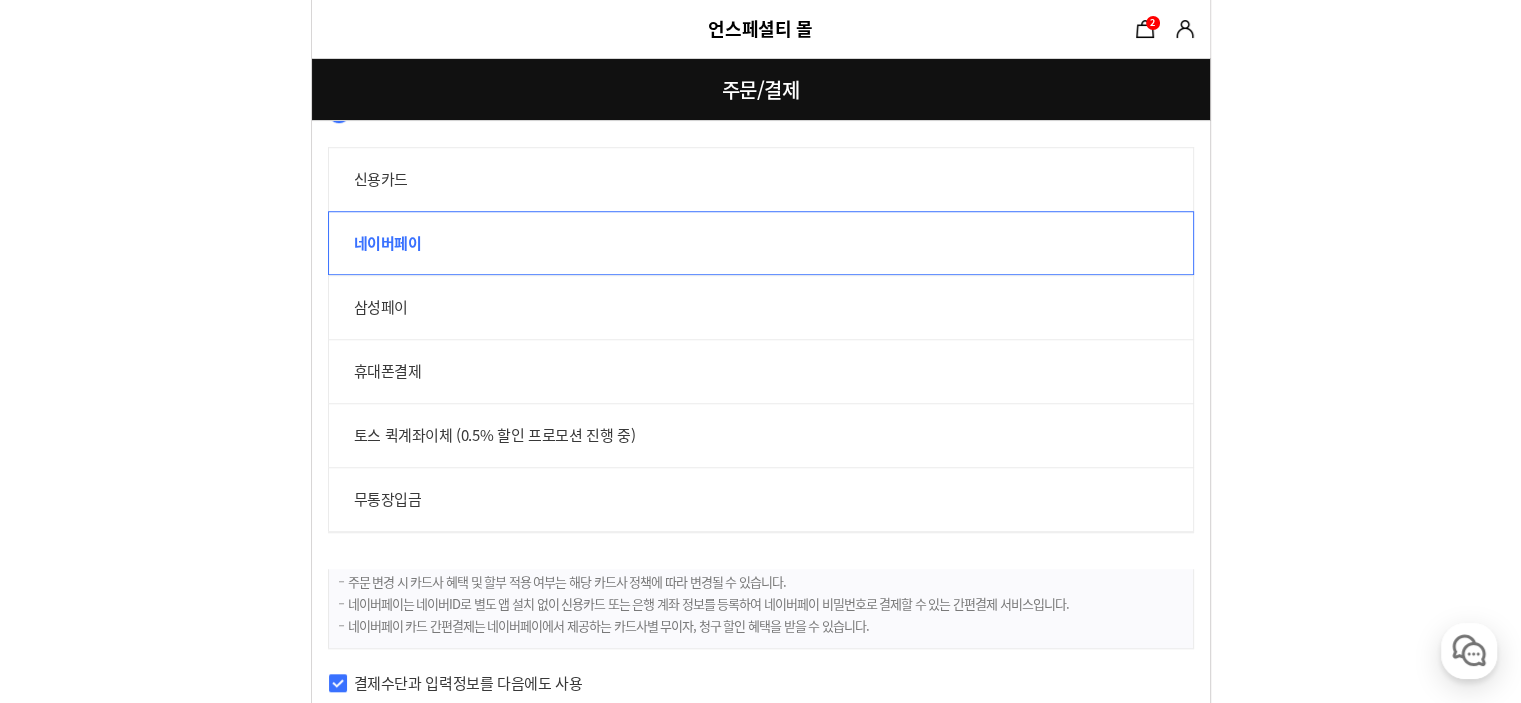 scroll, scrollTop: 1500, scrollLeft: 0, axis: vertical 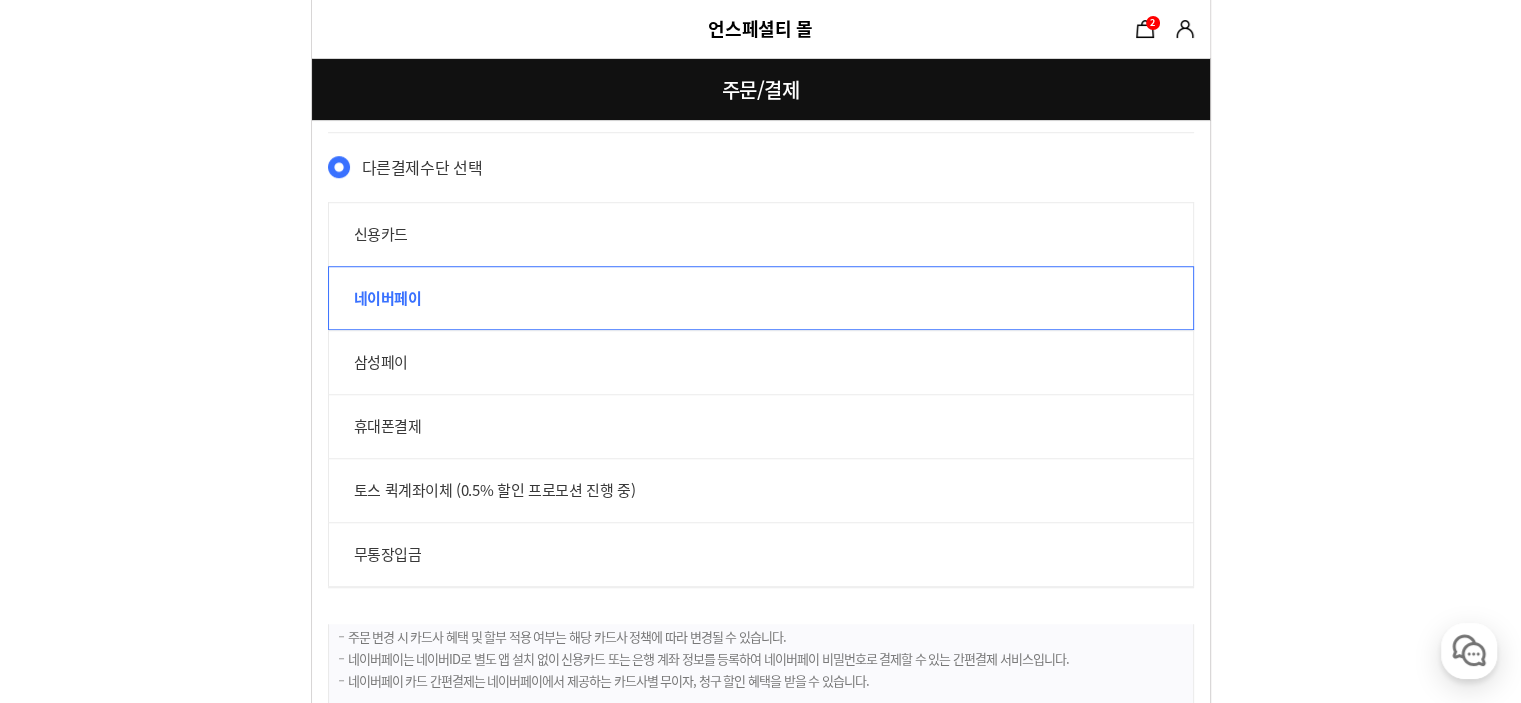 click on "신용카드" at bounding box center (761, 234) 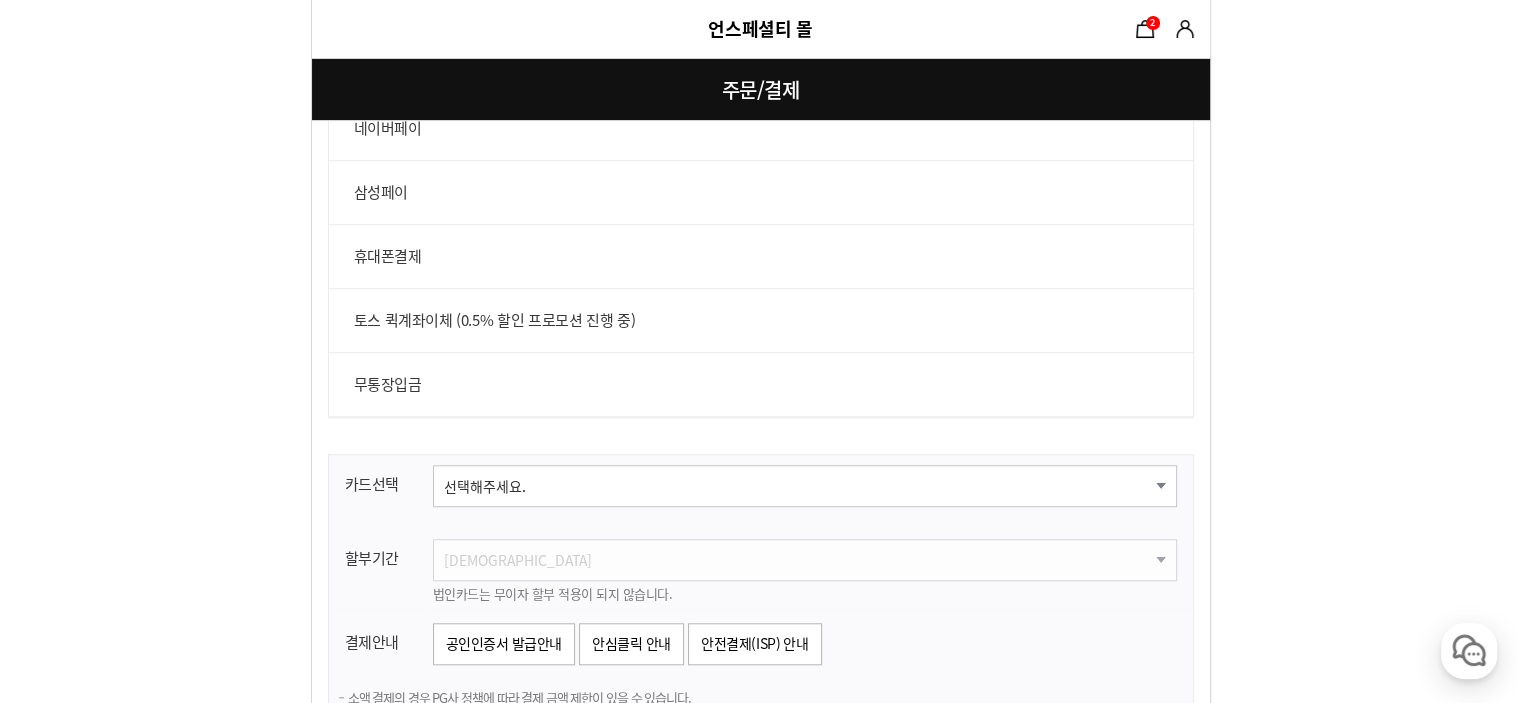 scroll, scrollTop: 1833, scrollLeft: 0, axis: vertical 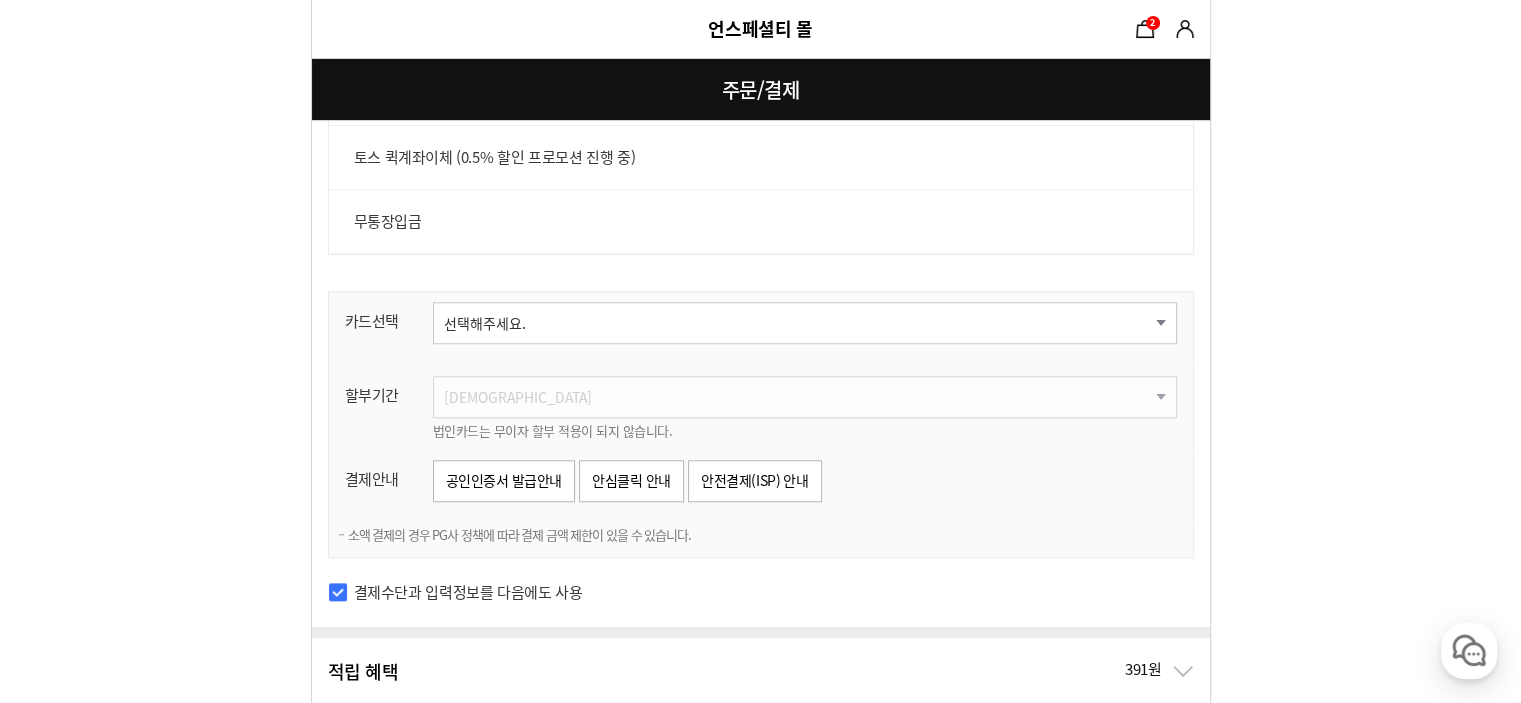click on "선택해주세요.
신한카드 비씨카드 우리카드 KB국민카드 롯데카드 현대카드 삼성카드 NH카드 하나카드 씨티카드 카카오뱅크 광주카드 전북카드 수협카드 제주카드 신협카드 우체국체크카드 새마을금고 저축은행카드 KDB산업체크카드" at bounding box center [805, 323] 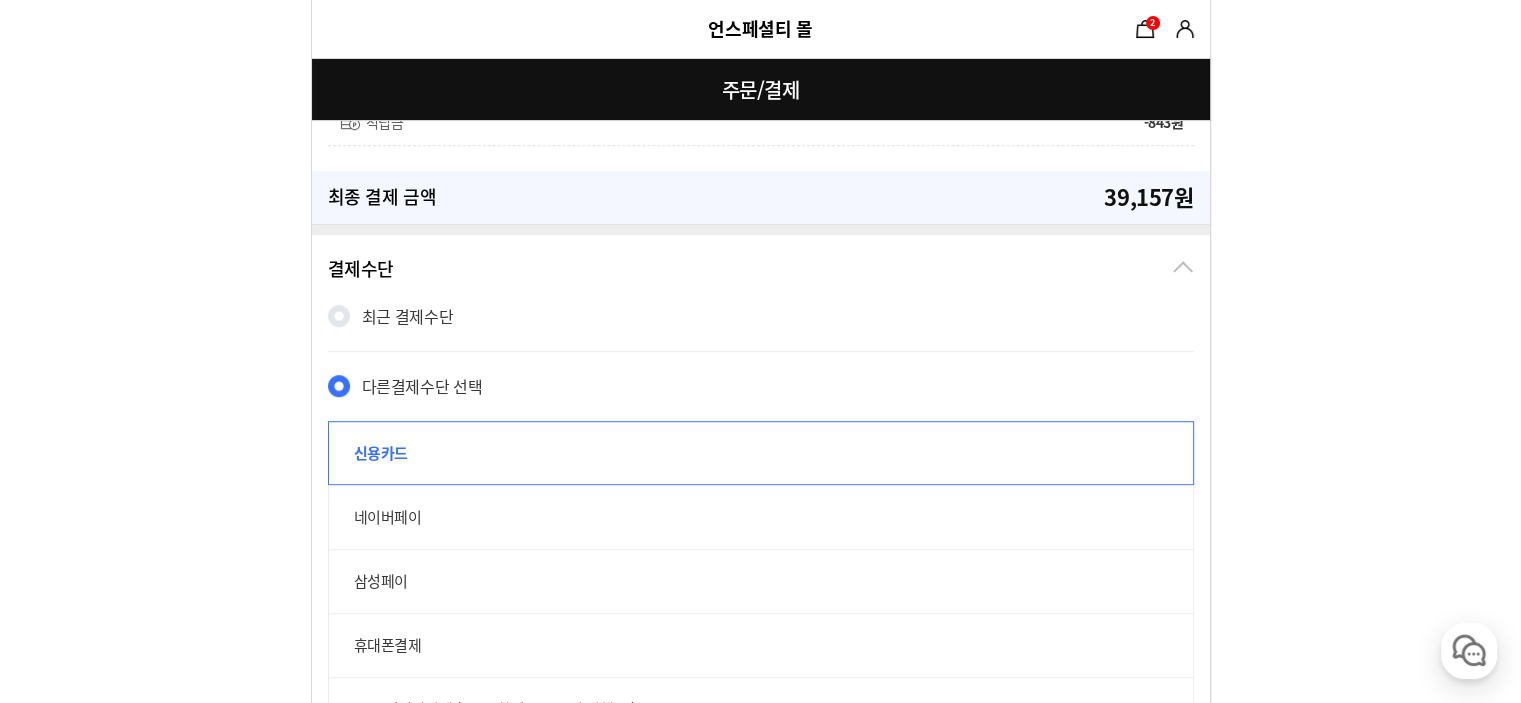 scroll, scrollTop: 1333, scrollLeft: 0, axis: vertical 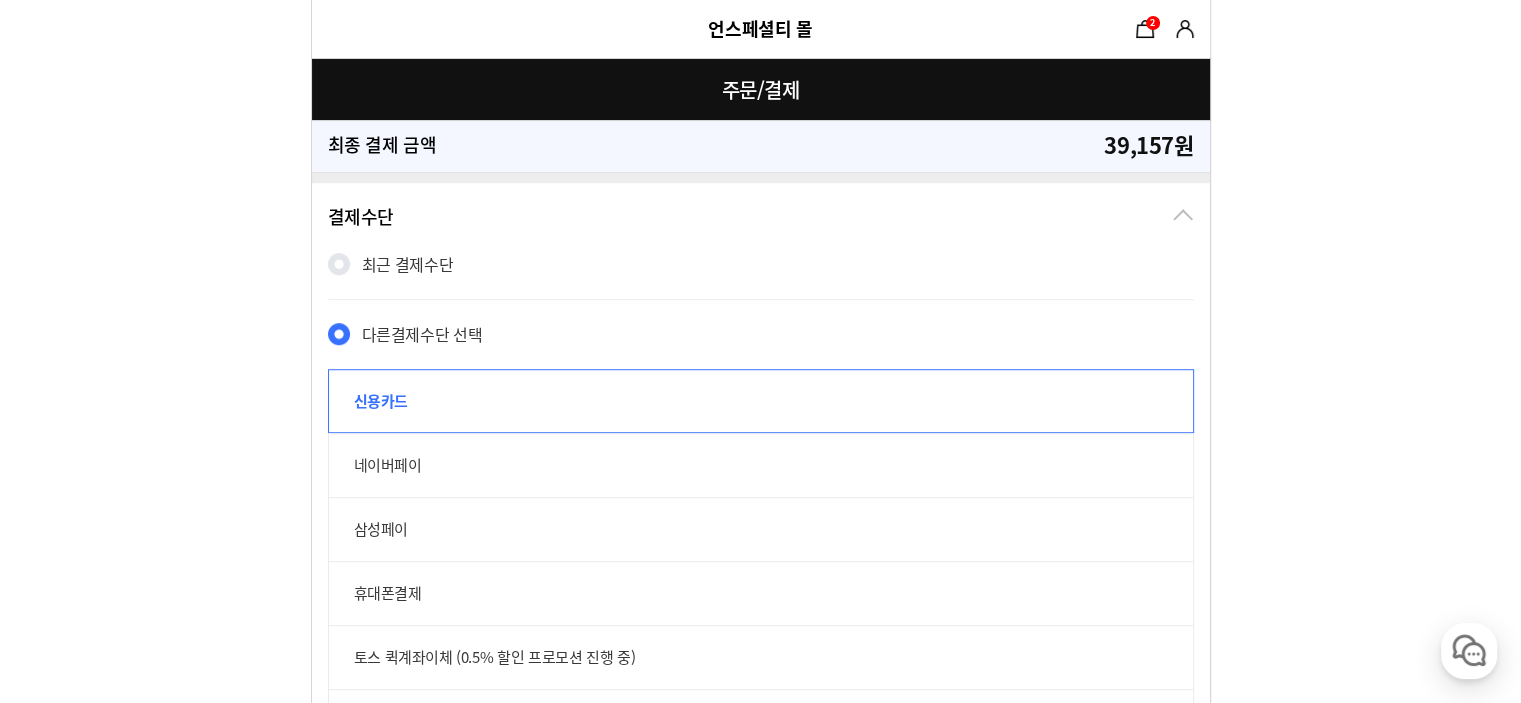 click on "네이버페이" at bounding box center (761, 465) 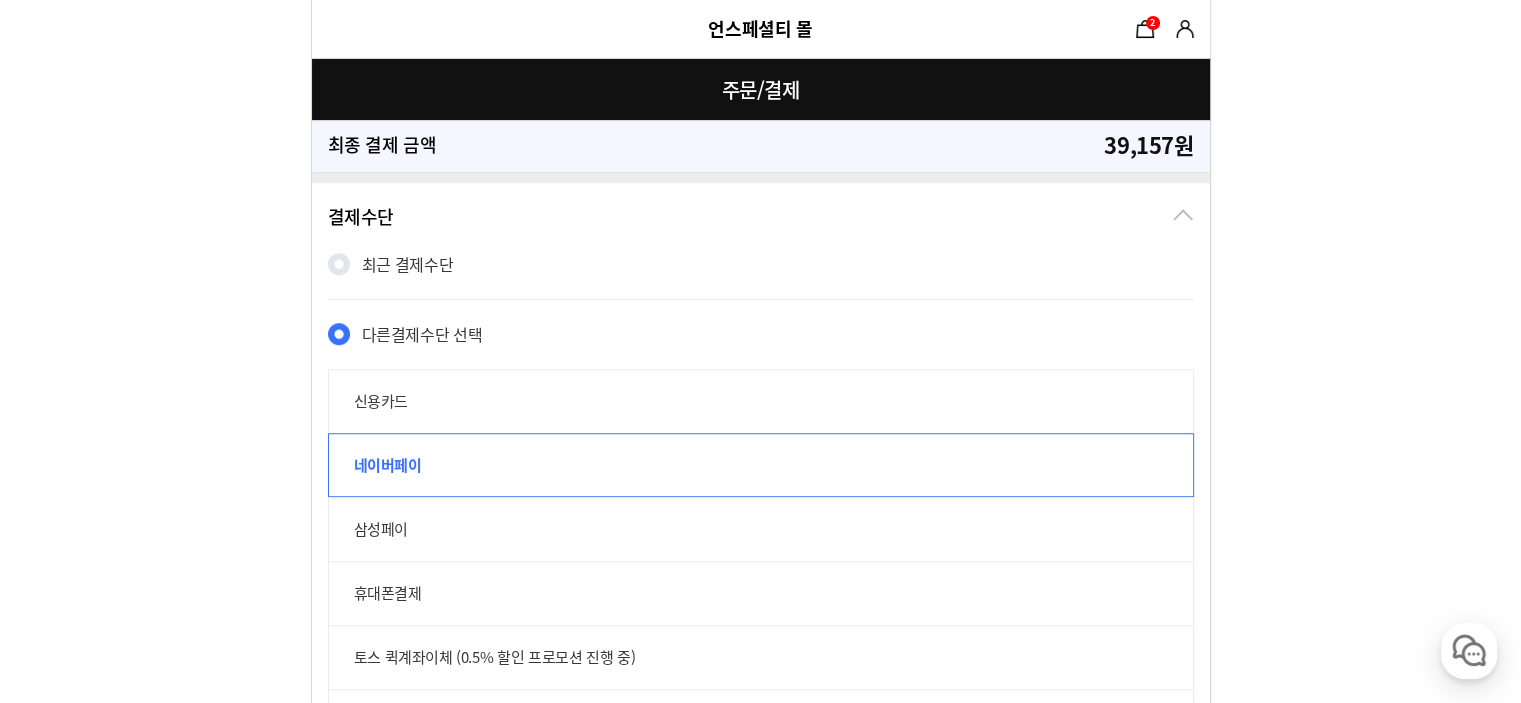 click on "네이버페이" at bounding box center (761, 465) 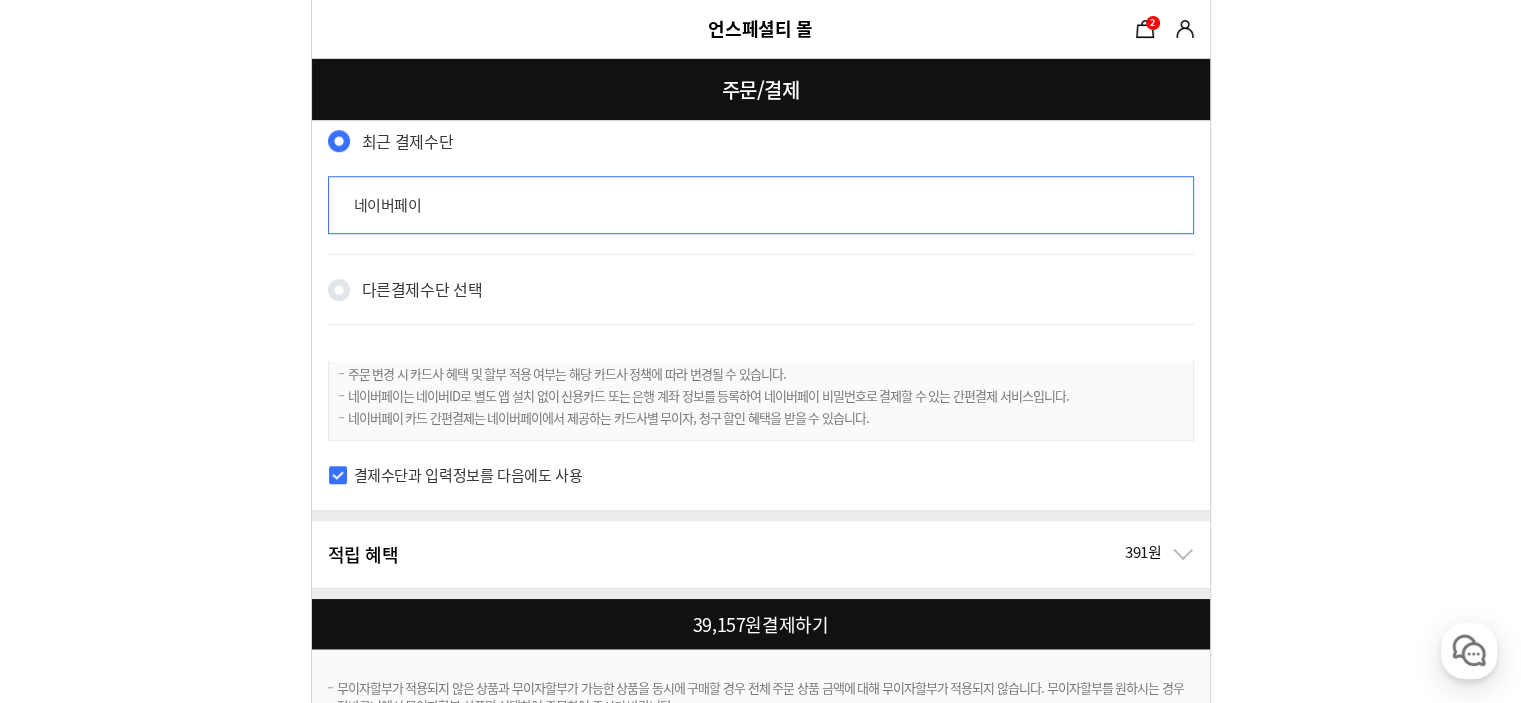 scroll, scrollTop: 1545, scrollLeft: 0, axis: vertical 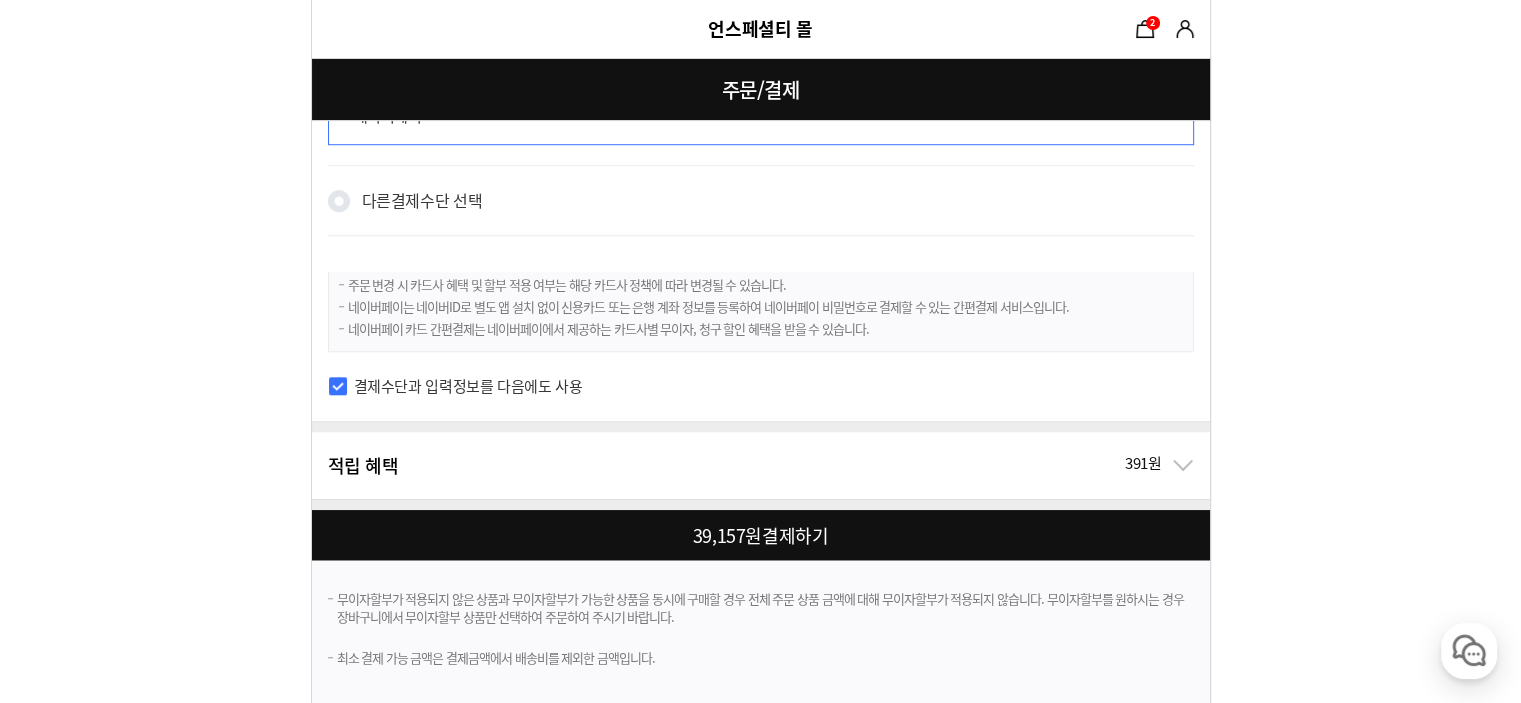 click at bounding box center (765, 535) 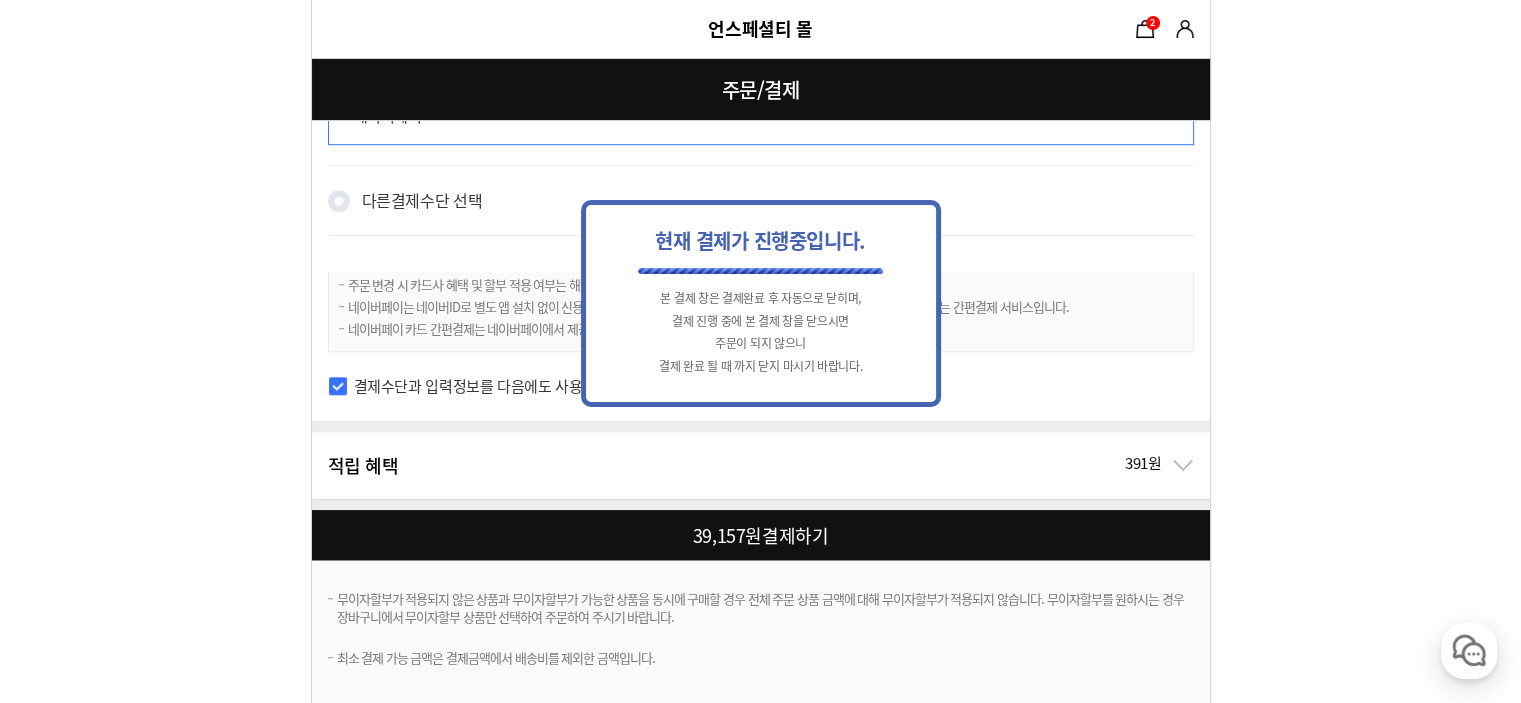 scroll, scrollTop: 0, scrollLeft: 0, axis: both 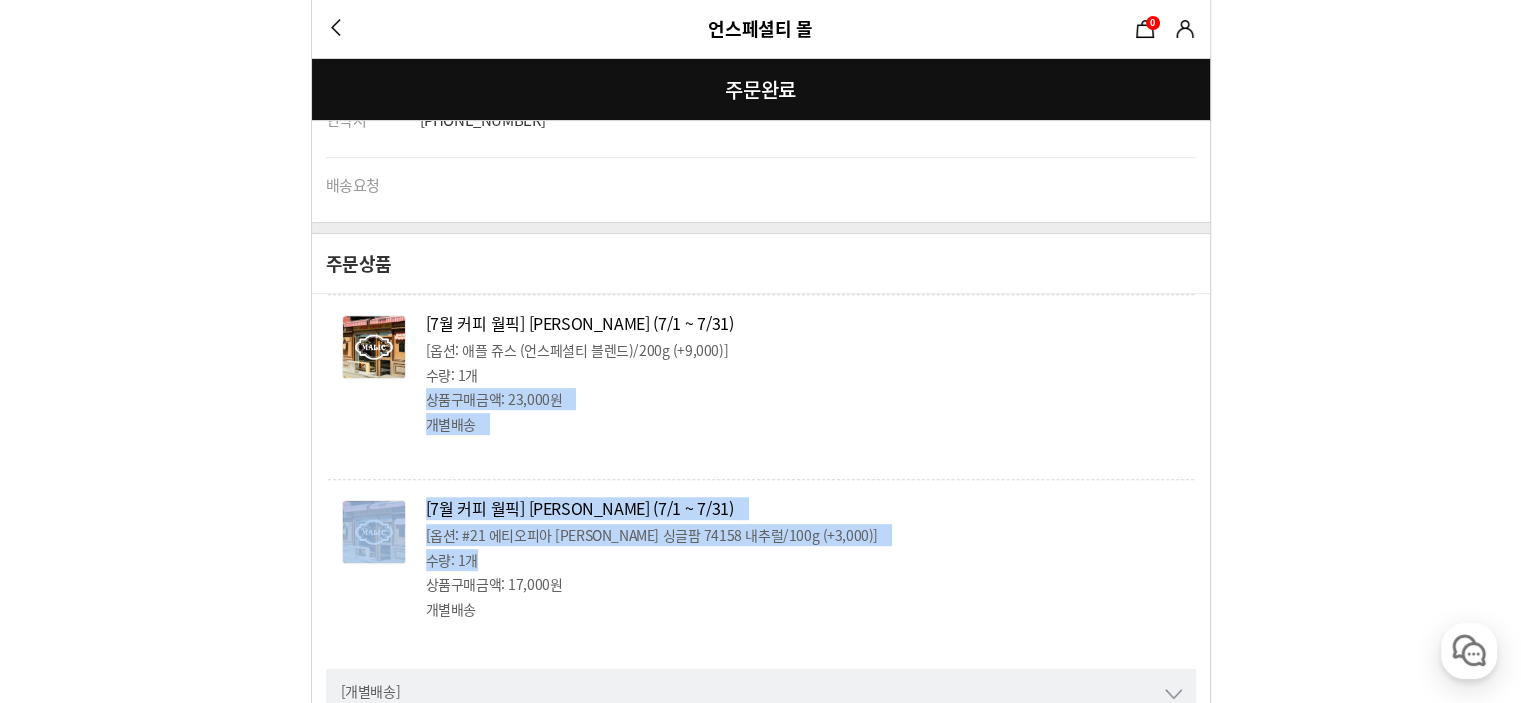 drag, startPoint x: 843, startPoint y: 566, endPoint x: 621, endPoint y: 331, distance: 323.2785 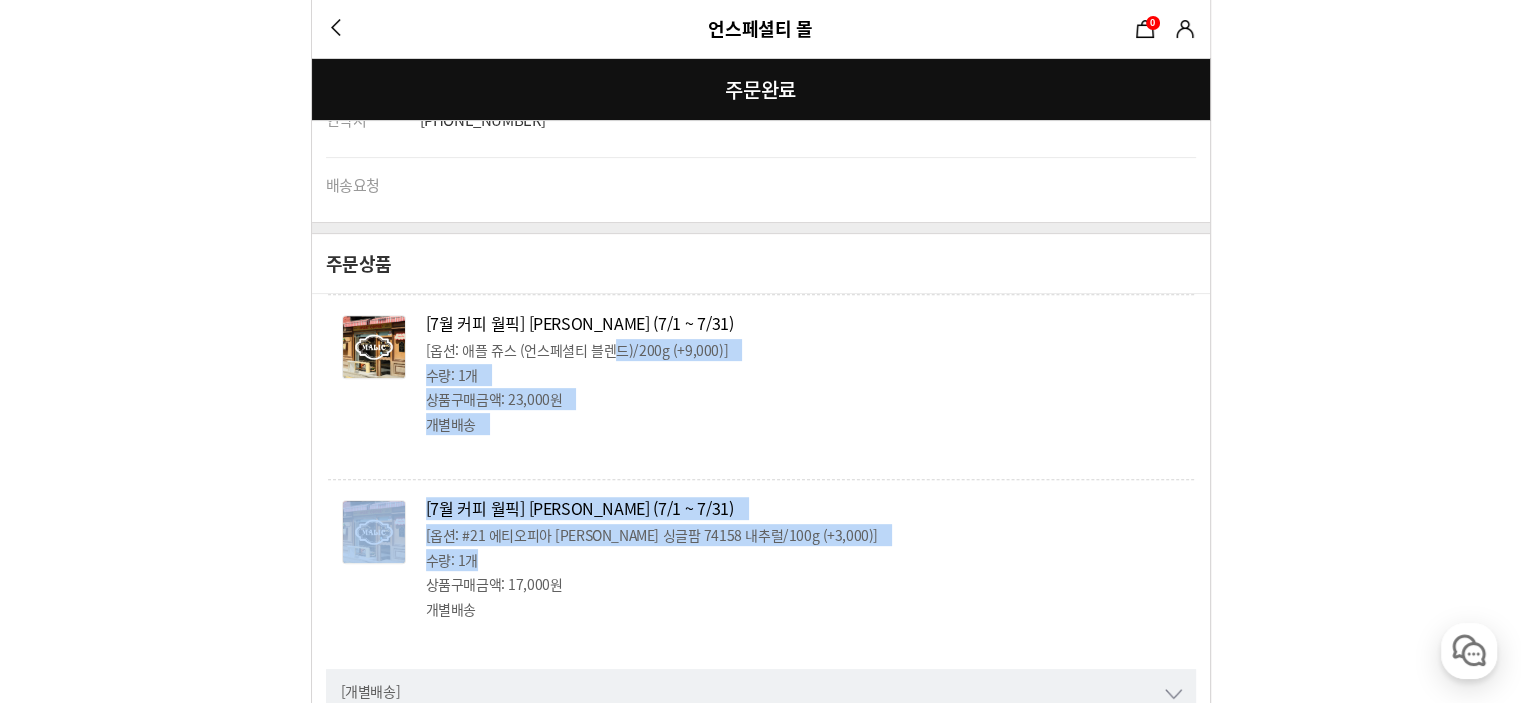 click on "[7월 커피 월픽] [PERSON_NAME] (7/1 ~ 7/31)" at bounding box center [580, 323] 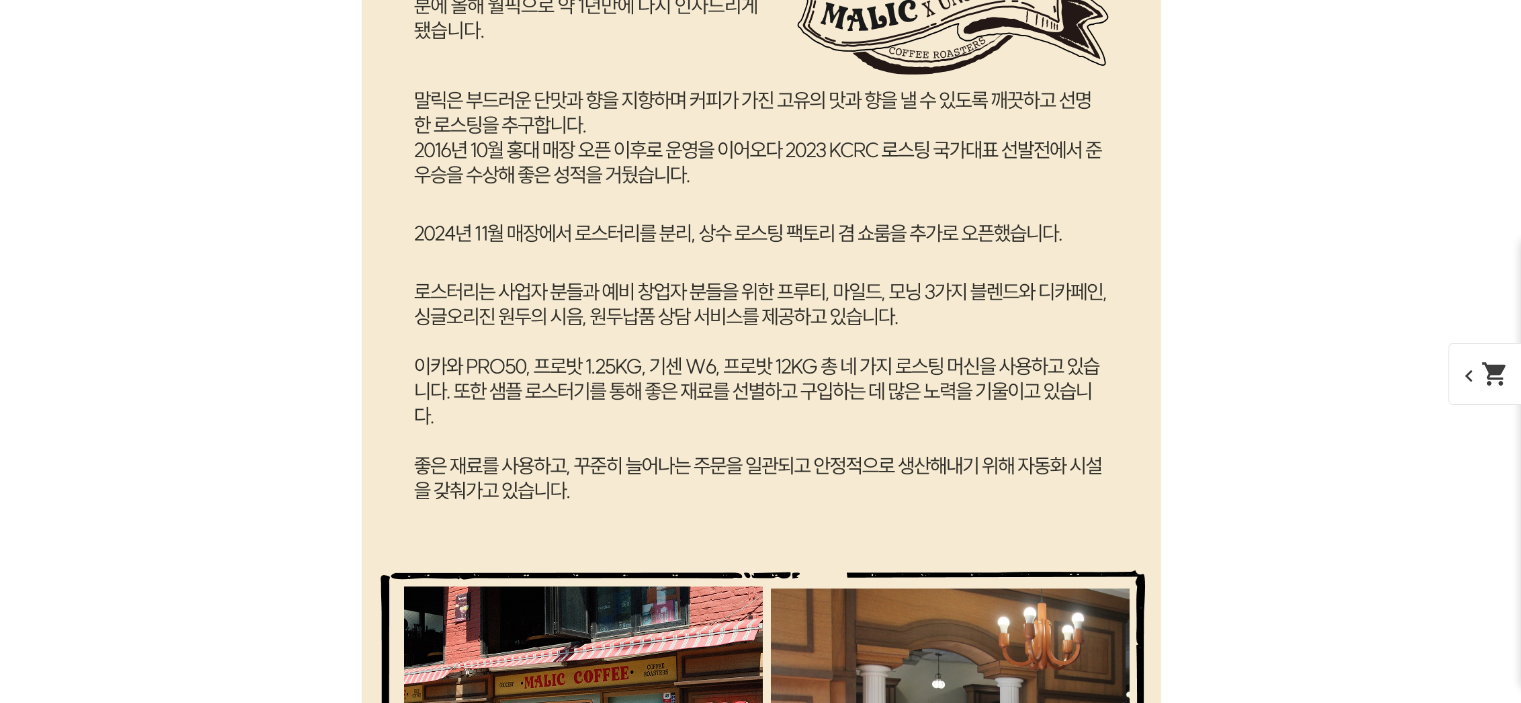 scroll, scrollTop: 5826, scrollLeft: 0, axis: vertical 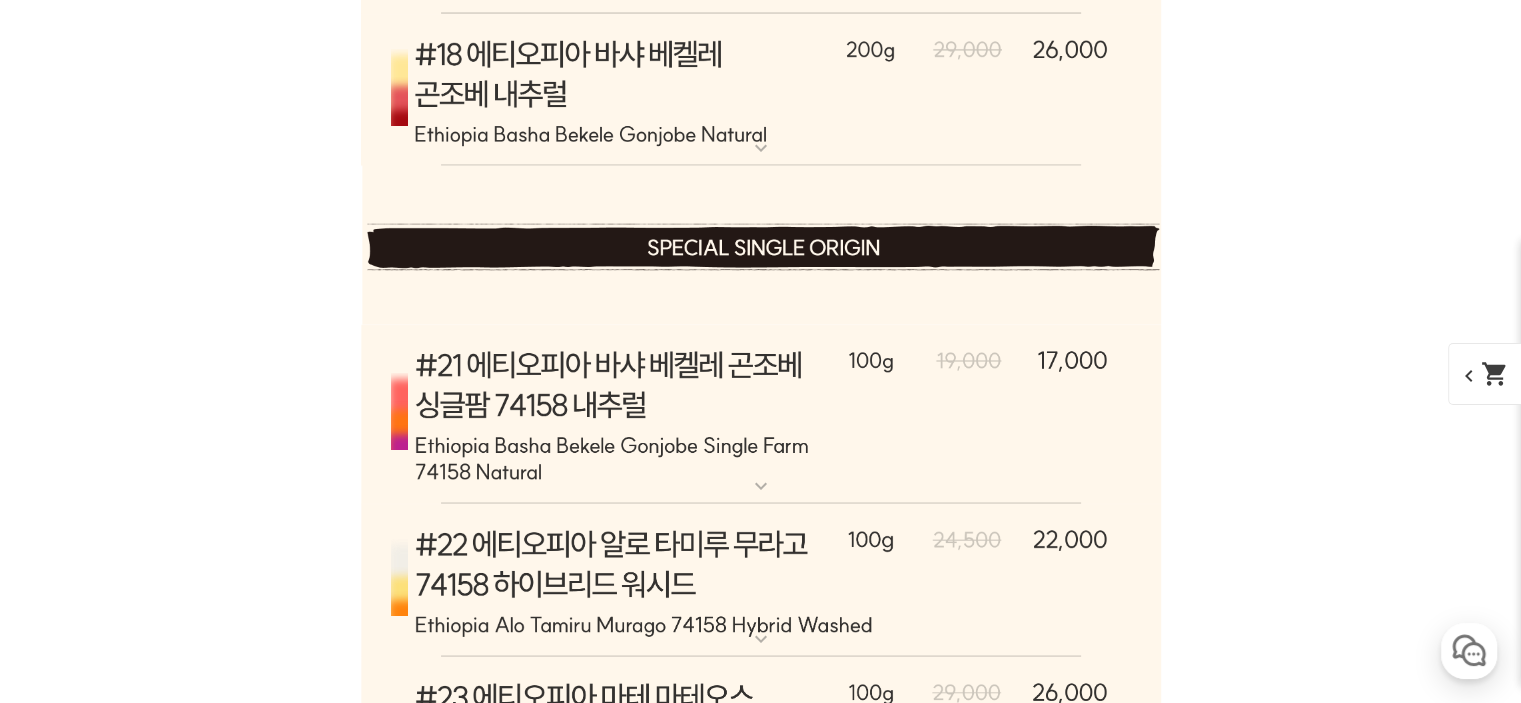 click at bounding box center [761, 415] 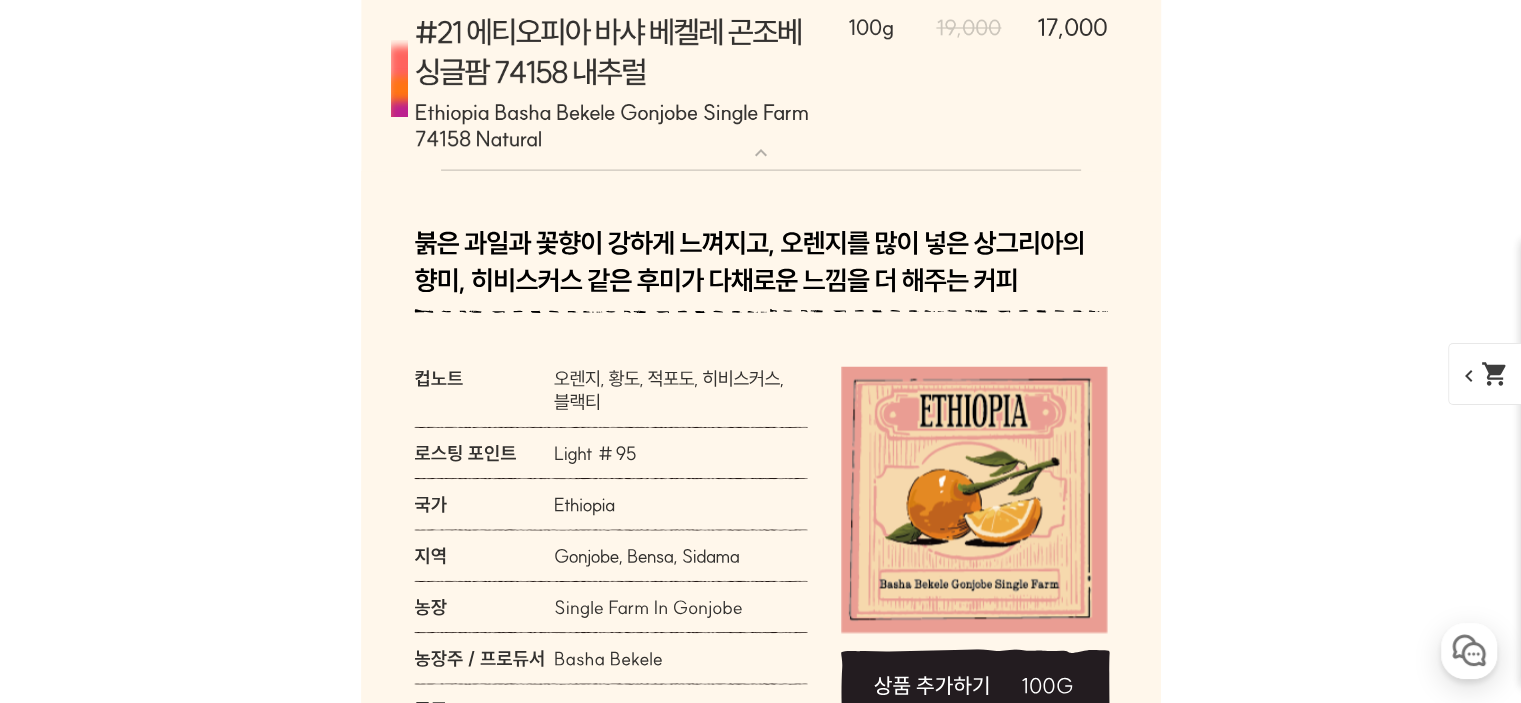 scroll, scrollTop: 12720, scrollLeft: 0, axis: vertical 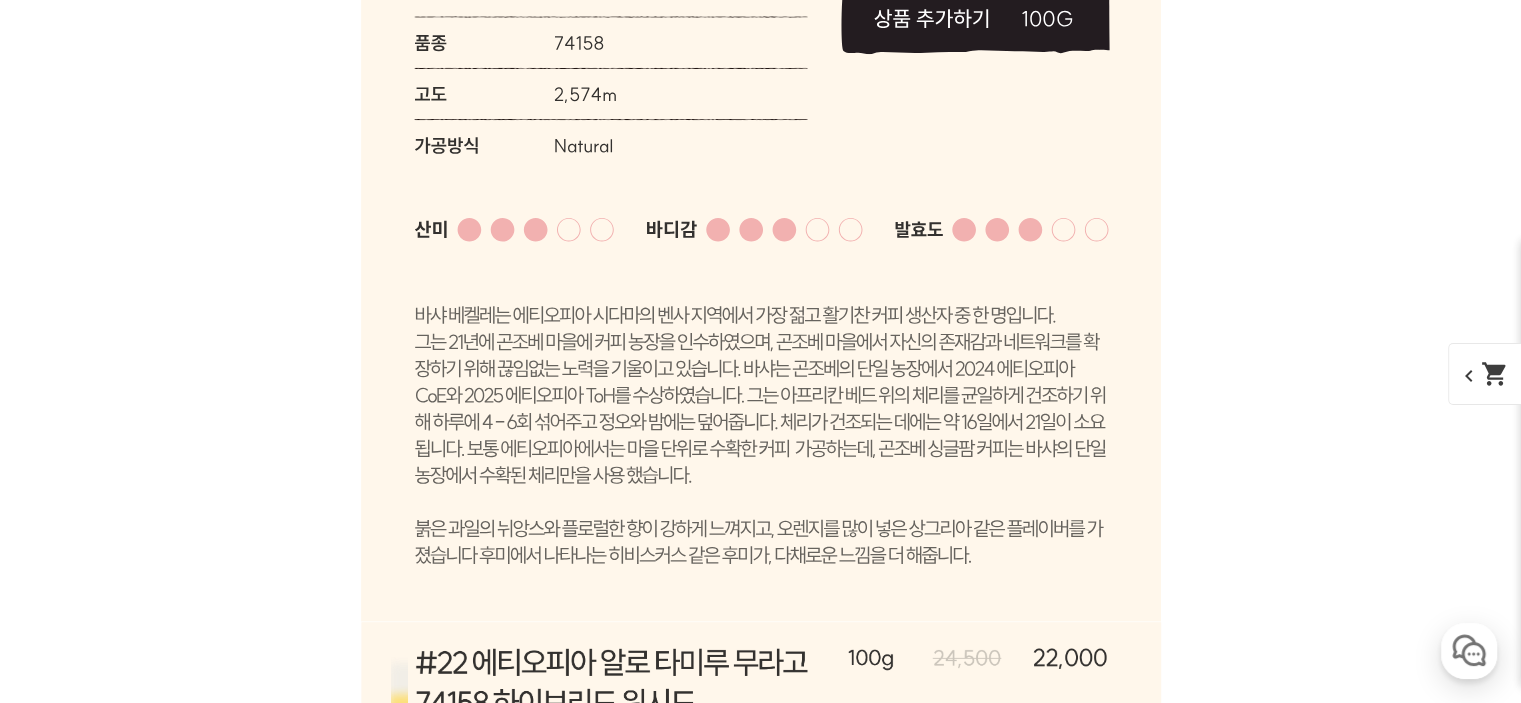 drag, startPoint x: 720, startPoint y: 508, endPoint x: 514, endPoint y: 391, distance: 236.90715 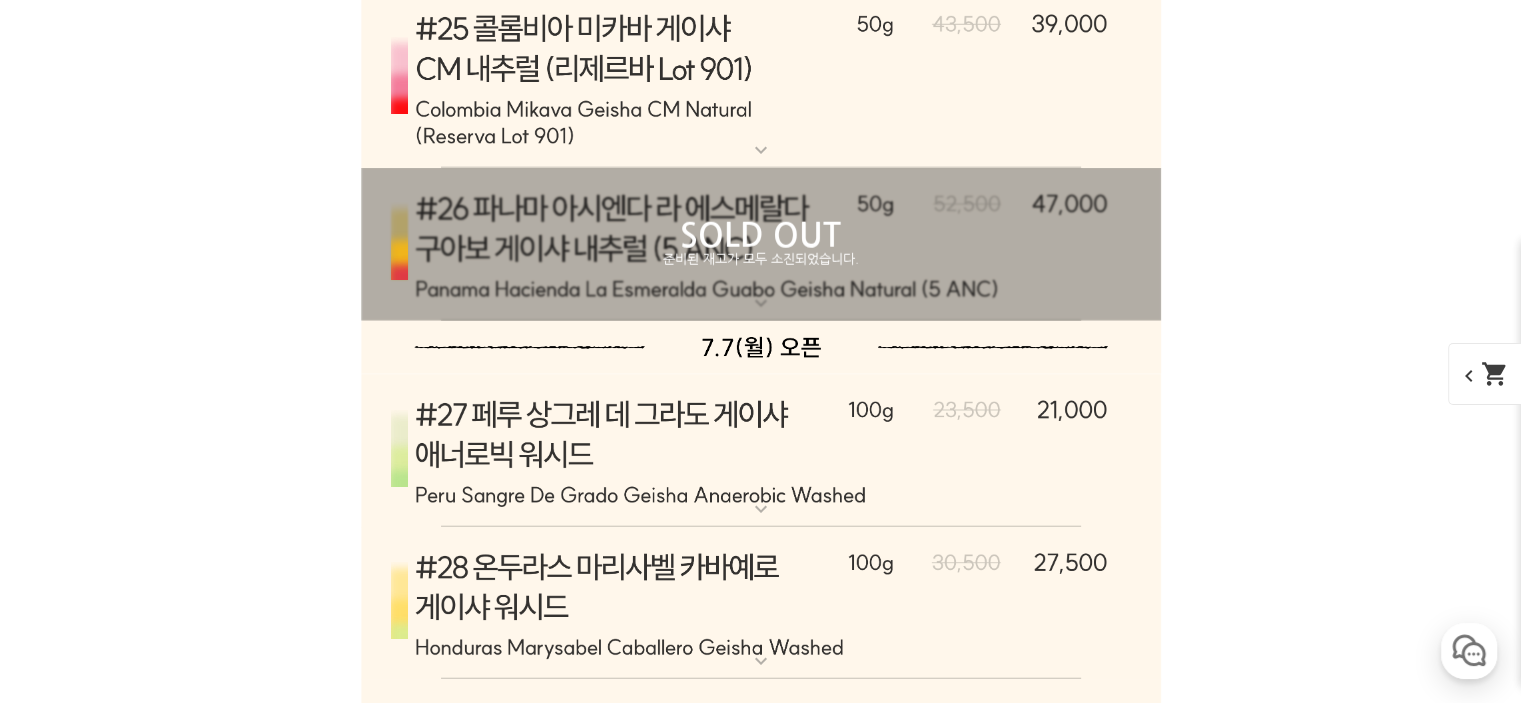 drag, startPoint x: 514, startPoint y: 391, endPoint x: 713, endPoint y: 449, distance: 207.28 